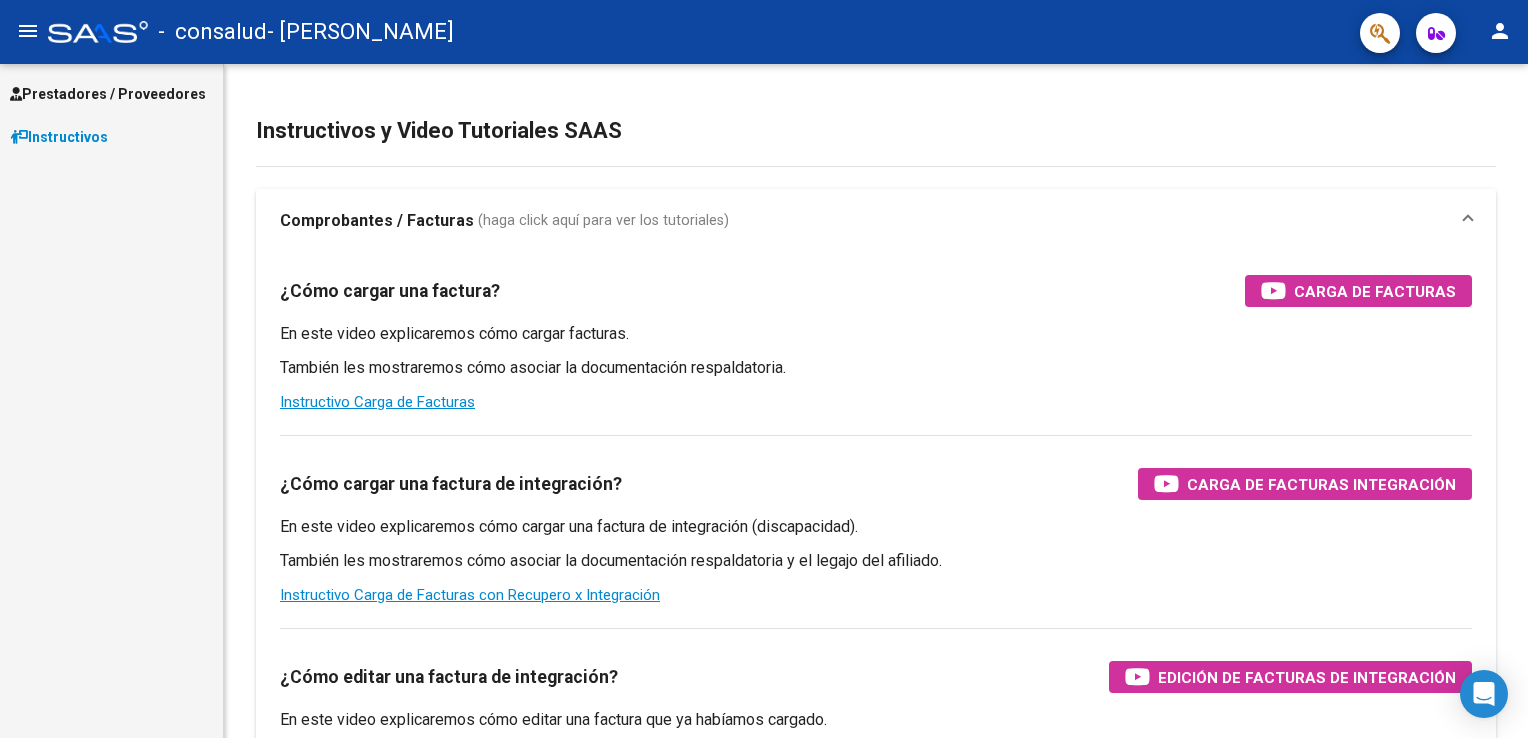 scroll, scrollTop: 0, scrollLeft: 0, axis: both 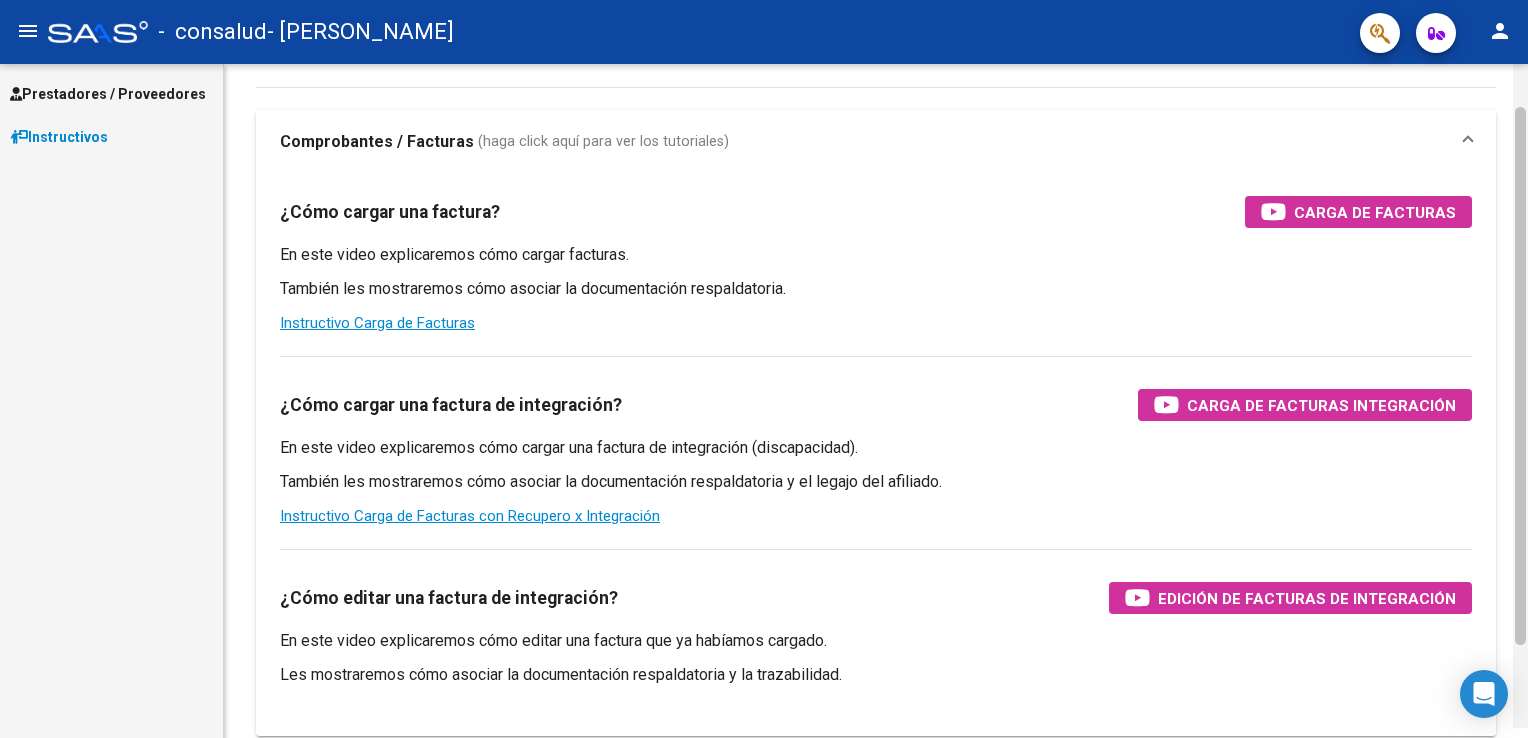 drag, startPoint x: 1521, startPoint y: 153, endPoint x: 1517, endPoint y: 216, distance: 63.126858 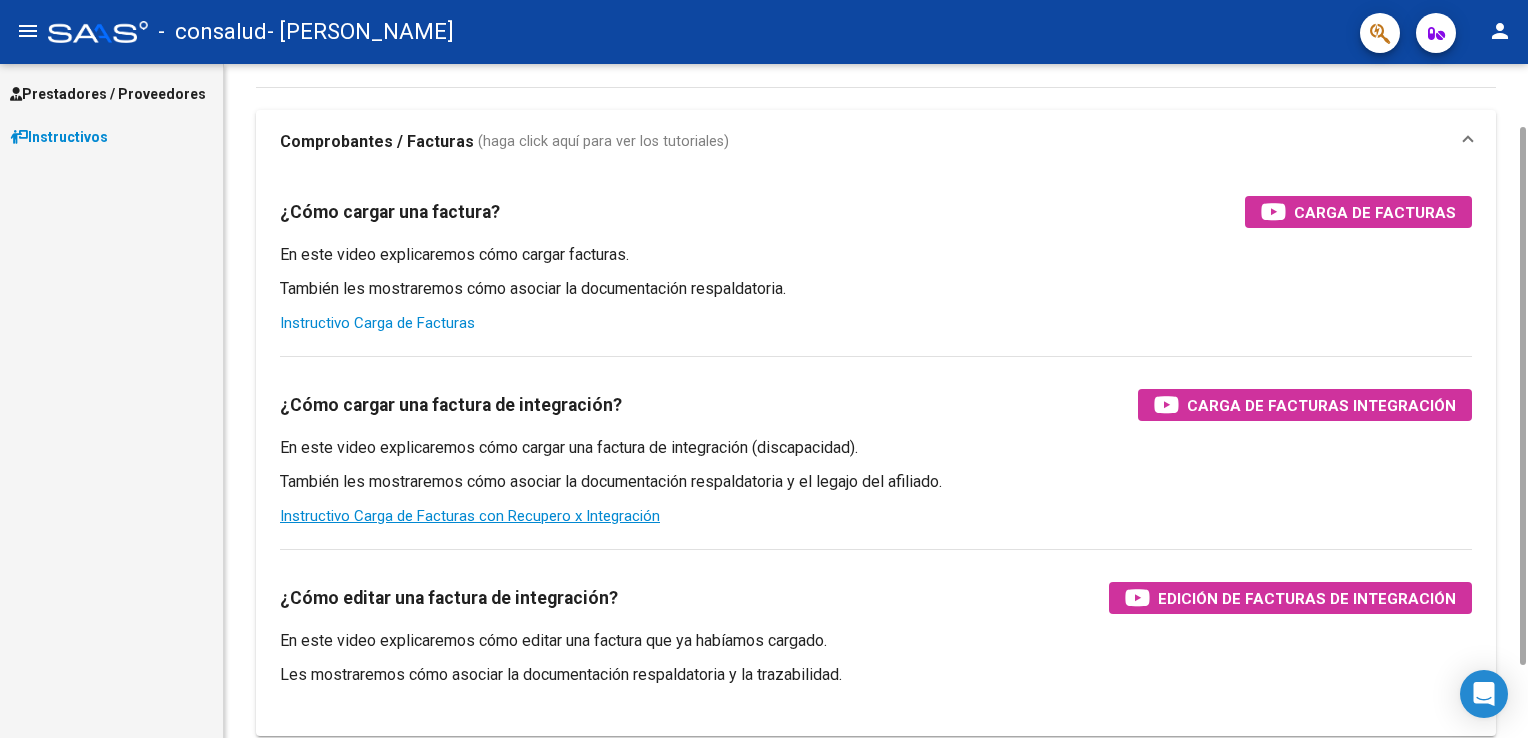 click on "Instructivo Carga de Facturas" at bounding box center (377, 323) 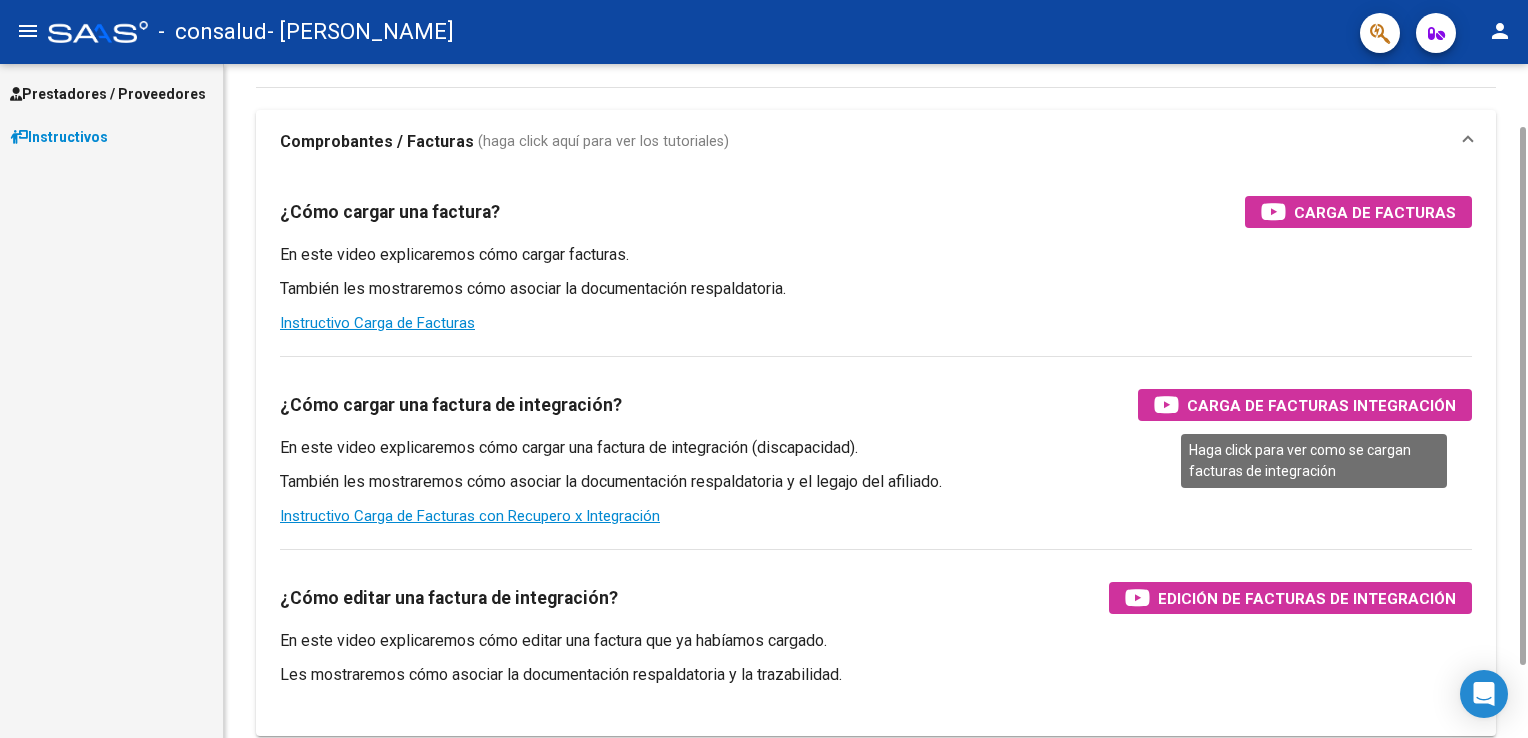 click on "Carga de Facturas Integración" at bounding box center [1321, 405] 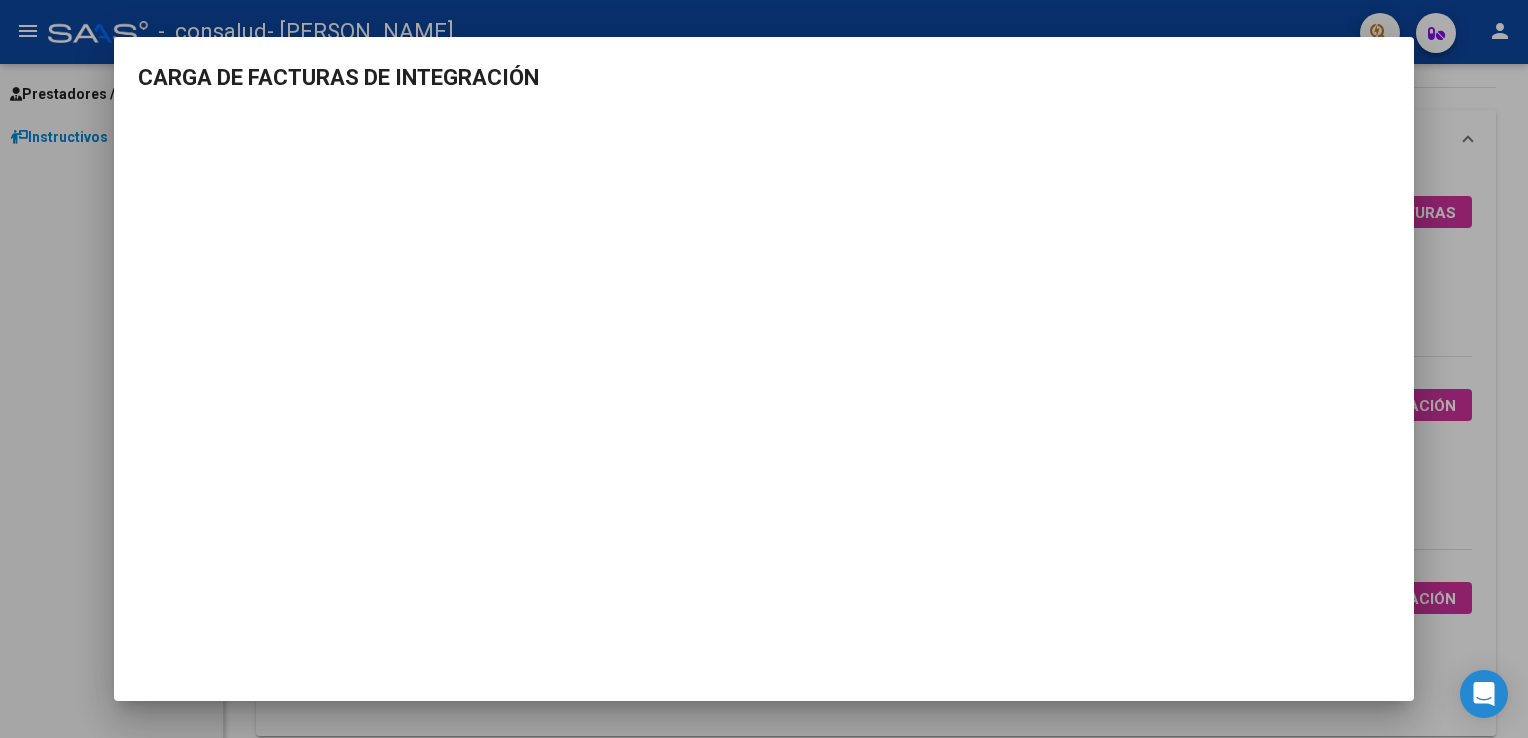 click on "CARGA DE FACTURAS DE INTEGRACIÓN" at bounding box center (764, 369) 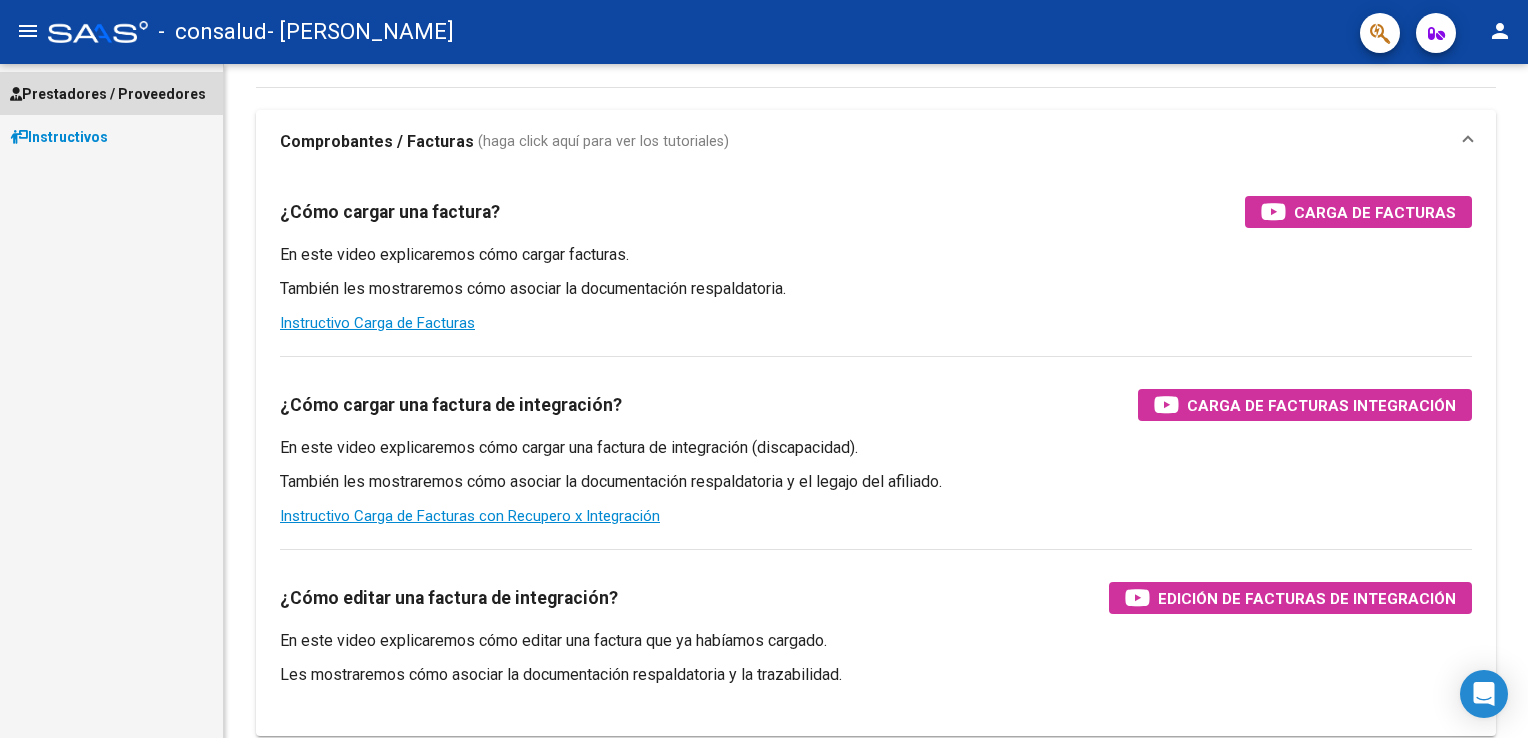 click on "Prestadores / Proveedores" at bounding box center [108, 94] 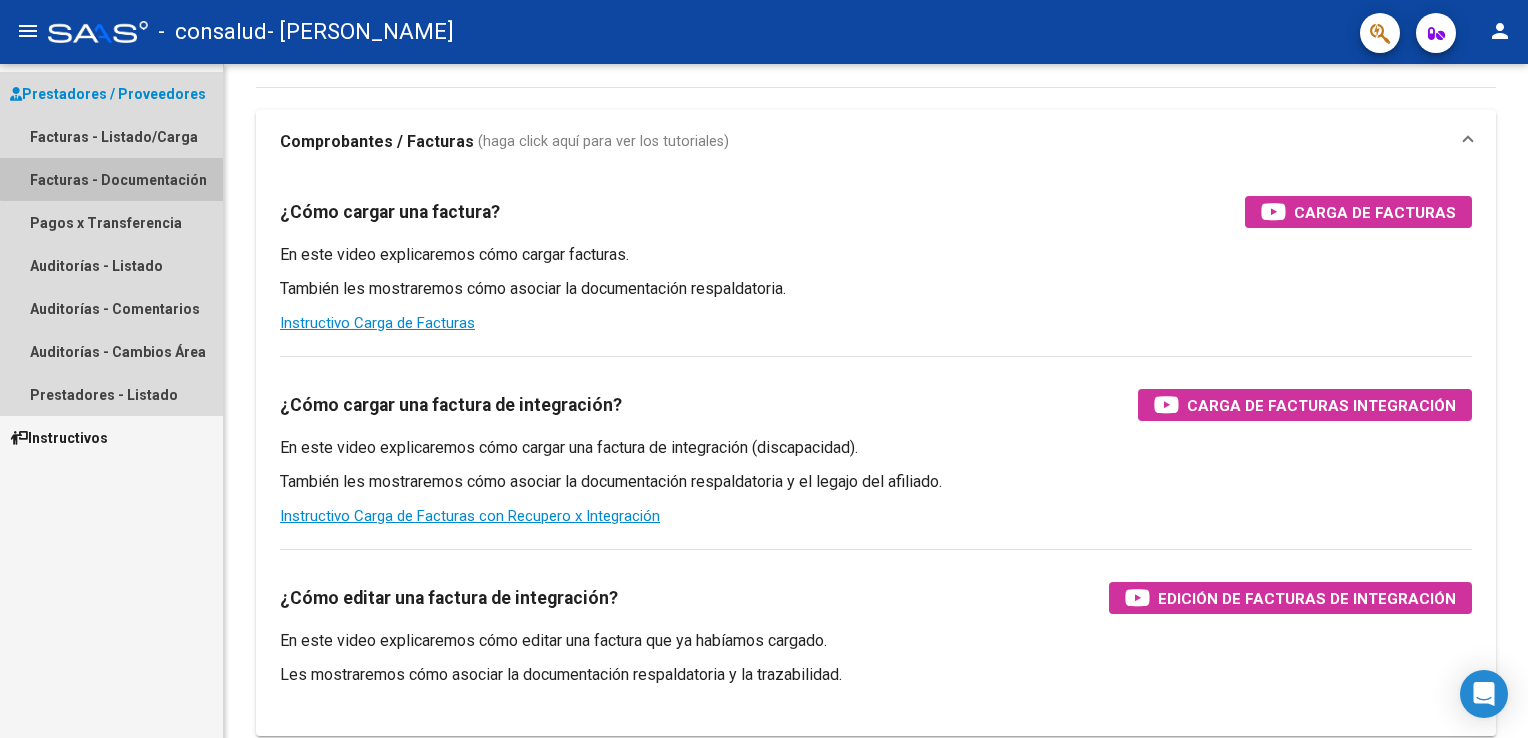 click on "Facturas - Documentación" at bounding box center [111, 179] 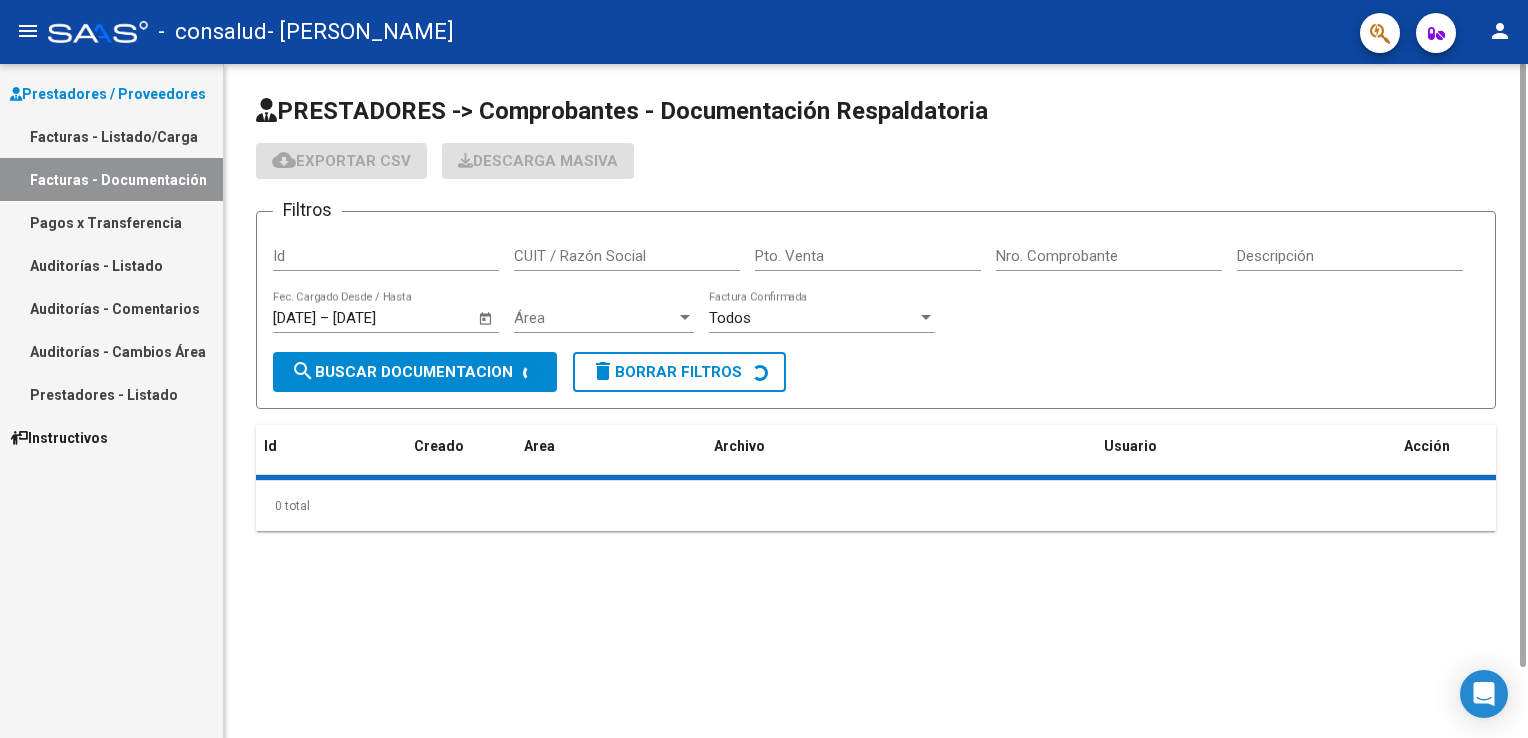 scroll, scrollTop: 0, scrollLeft: 0, axis: both 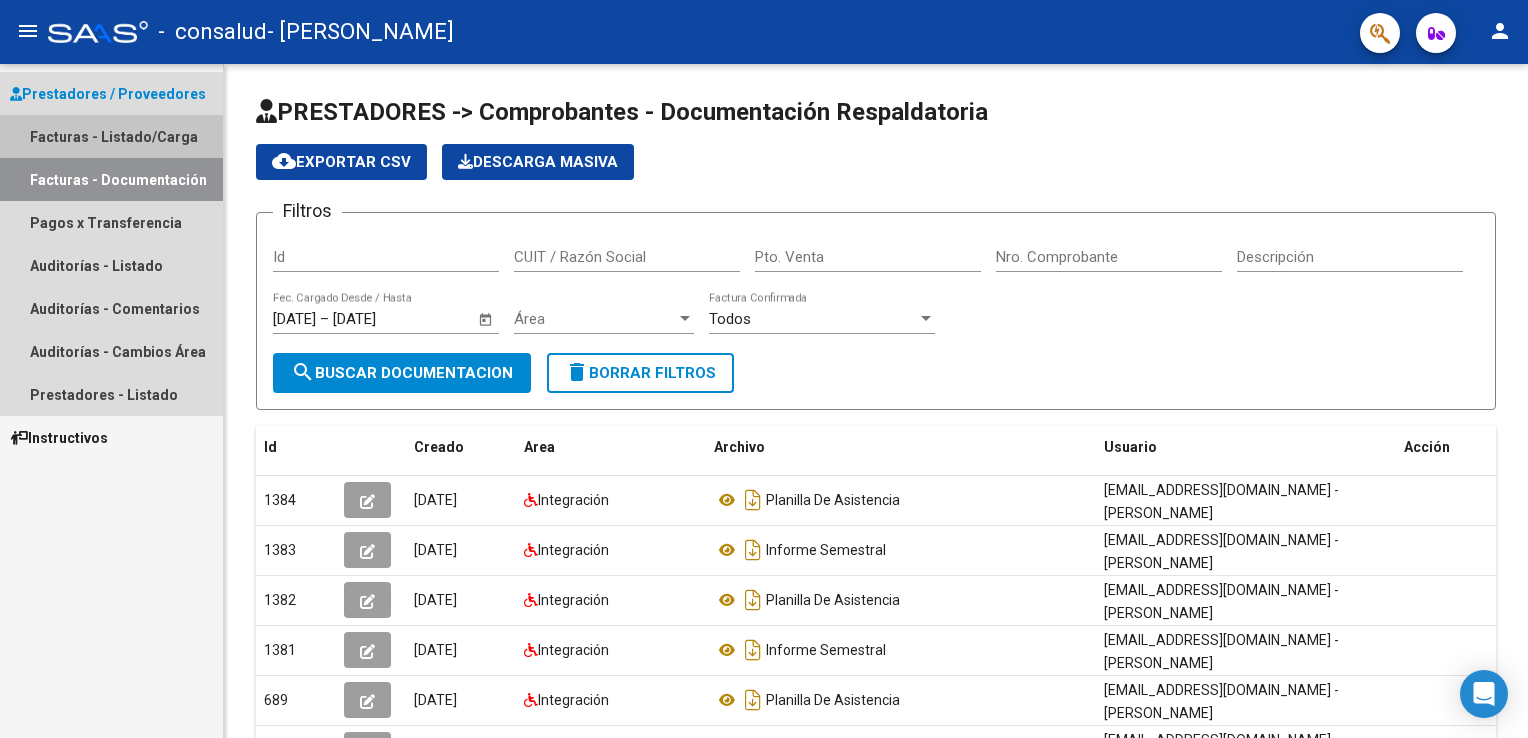 click on "Facturas - Listado/Carga" at bounding box center (111, 136) 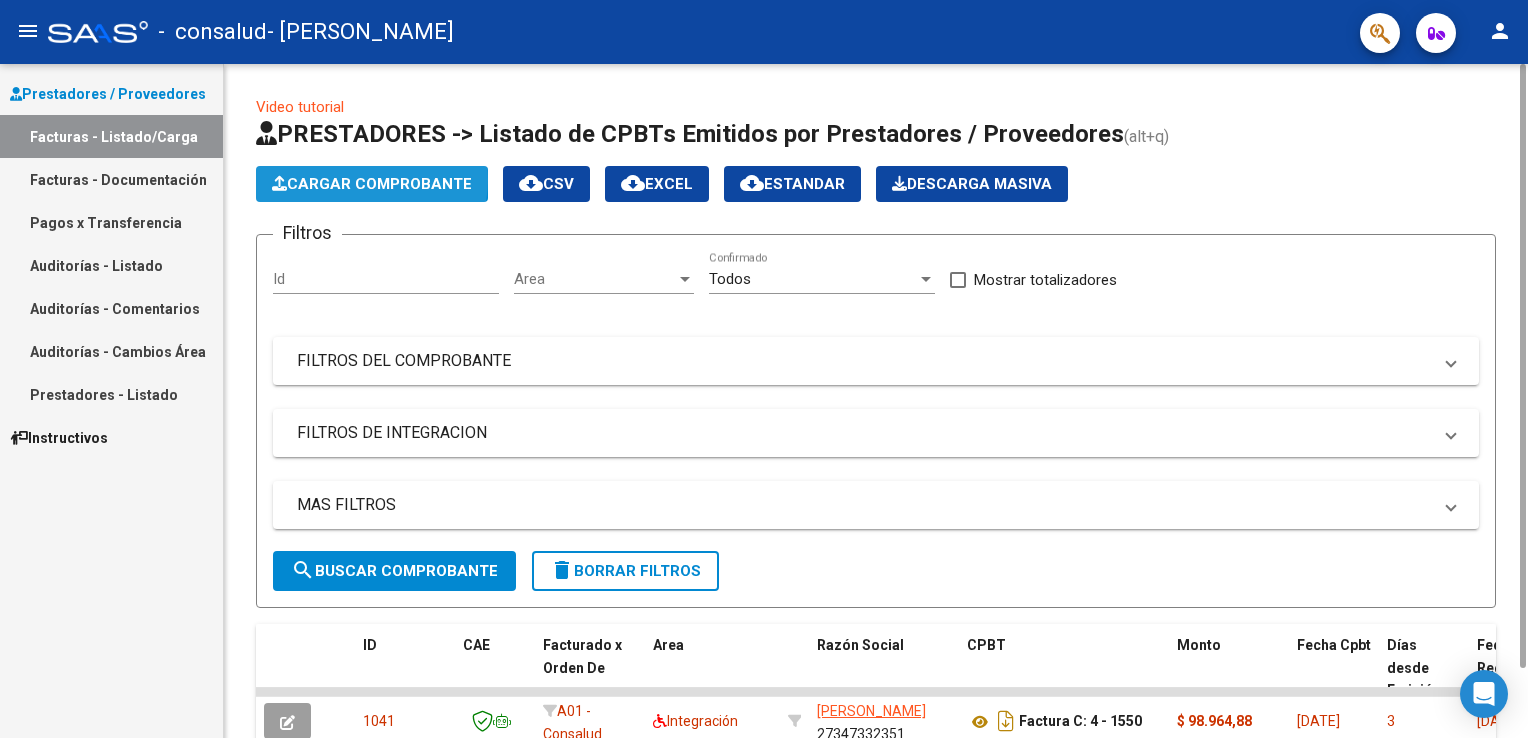 click on "Cargar Comprobante" 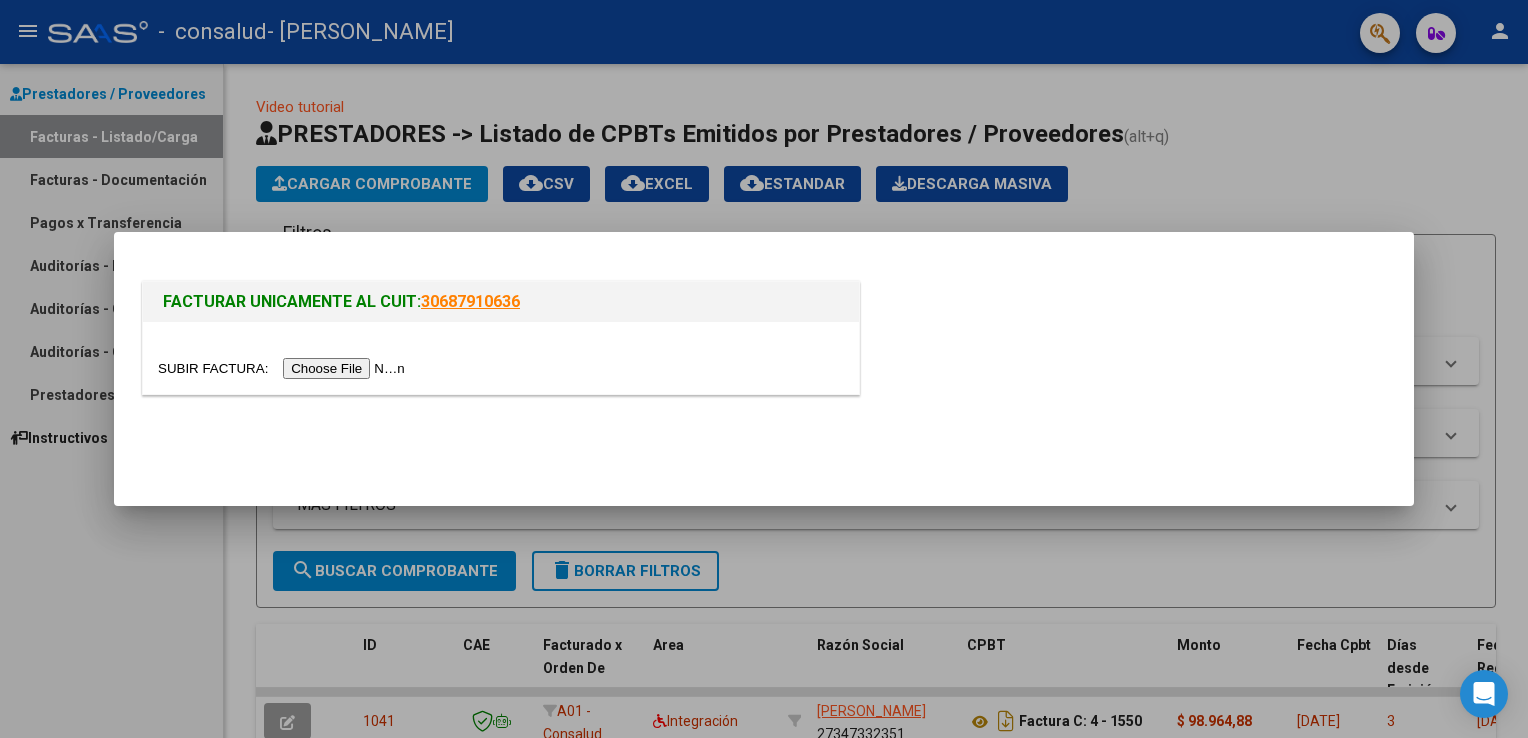 click at bounding box center [764, 369] 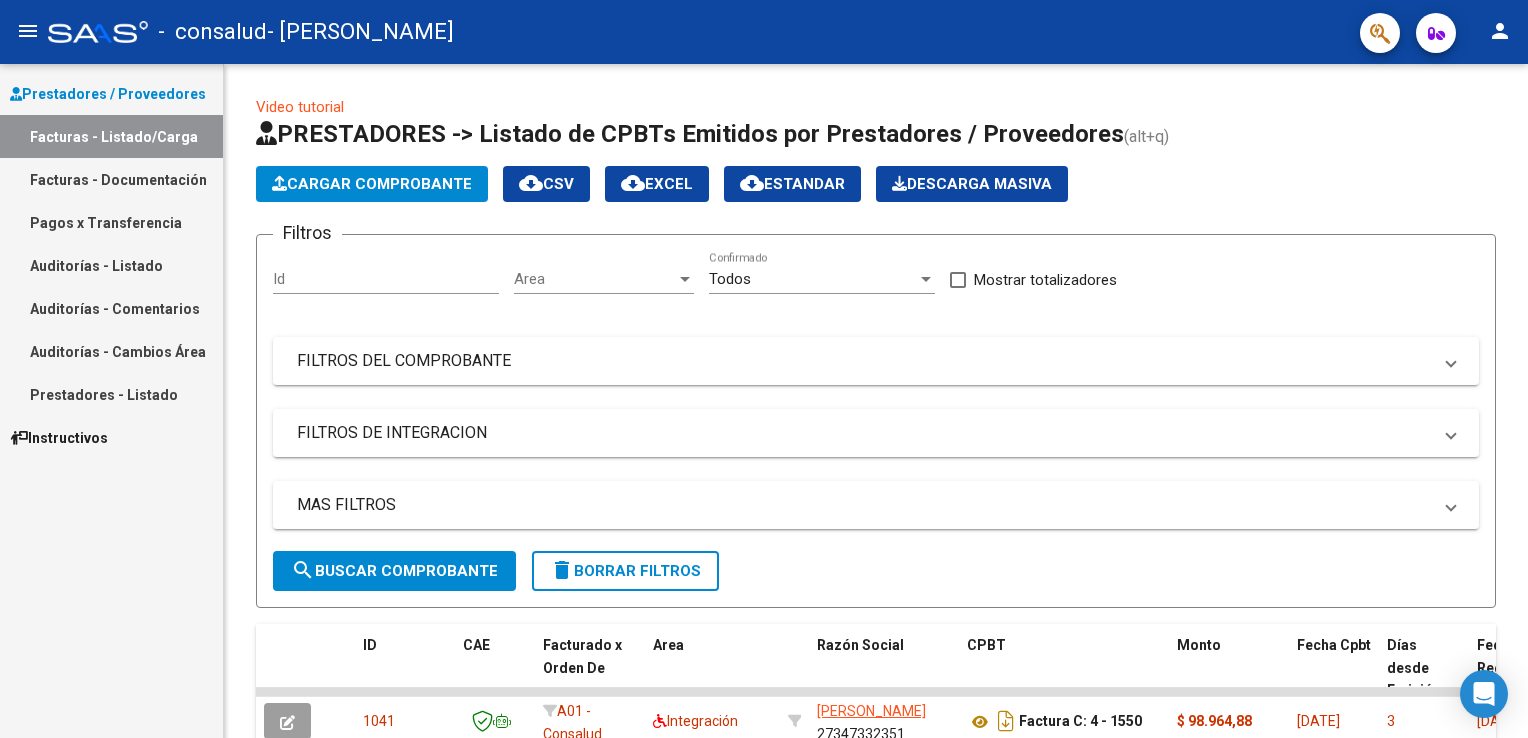 click on "Facturas - Listado/Carga" at bounding box center [111, 136] 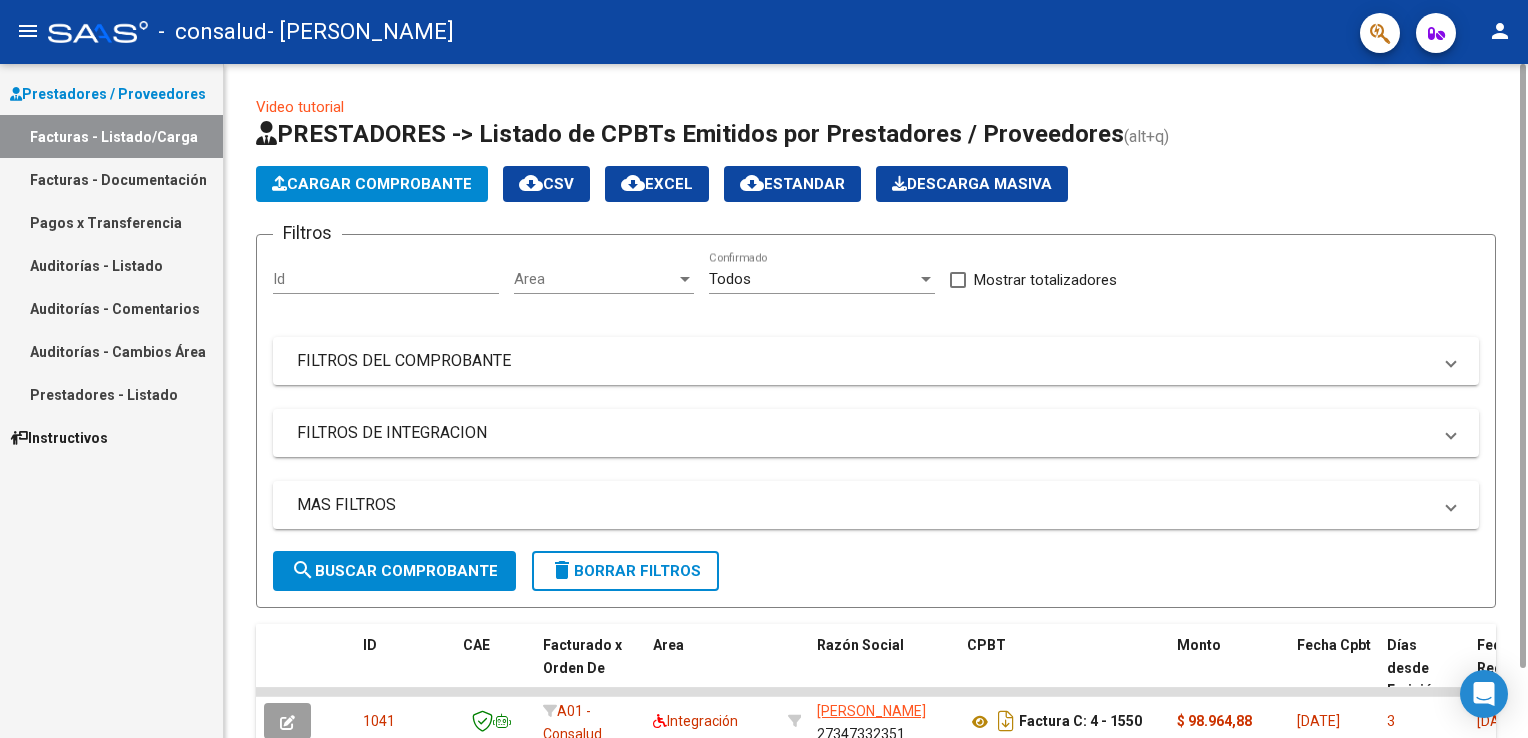 click on "Video tutorial" 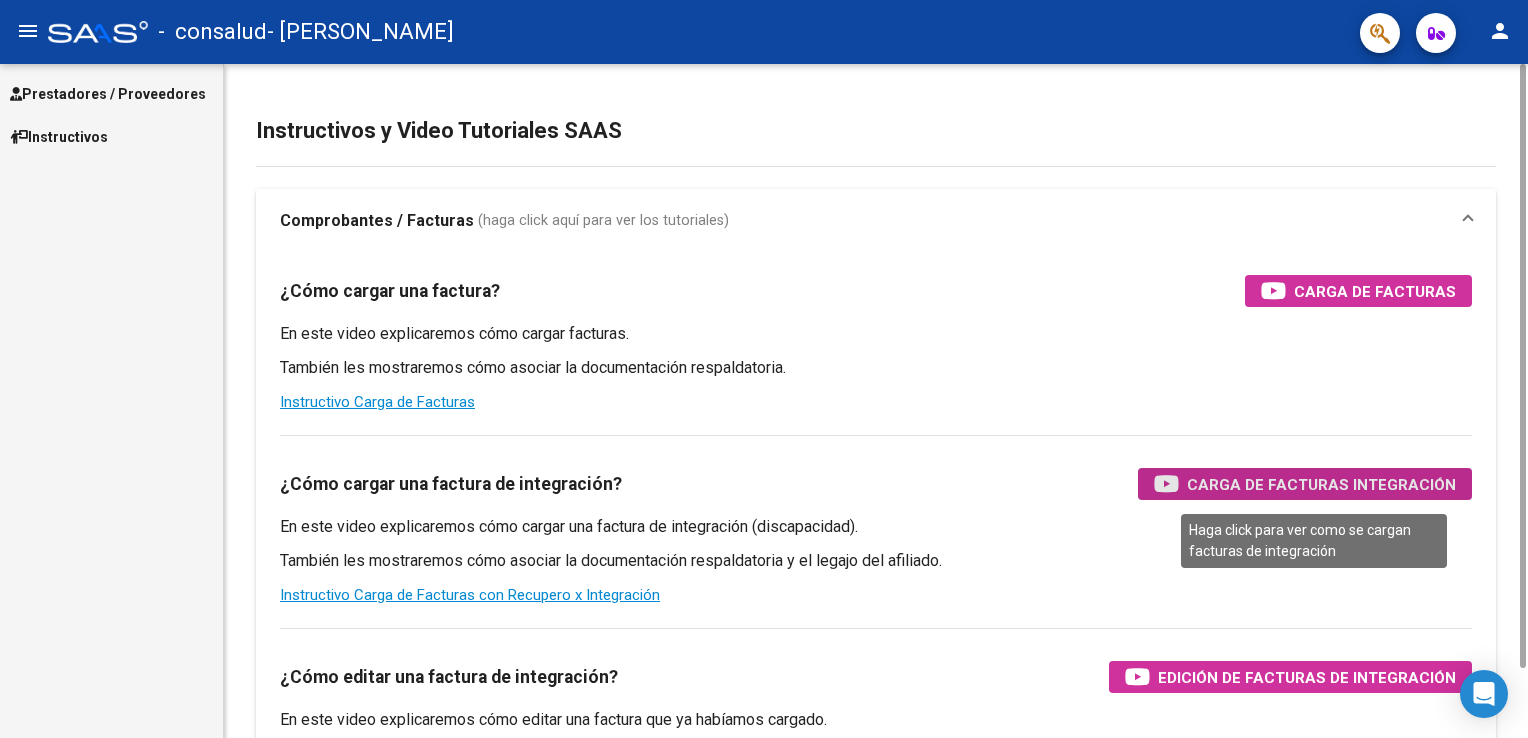 click on "Carga de Facturas Integración" at bounding box center (1321, 484) 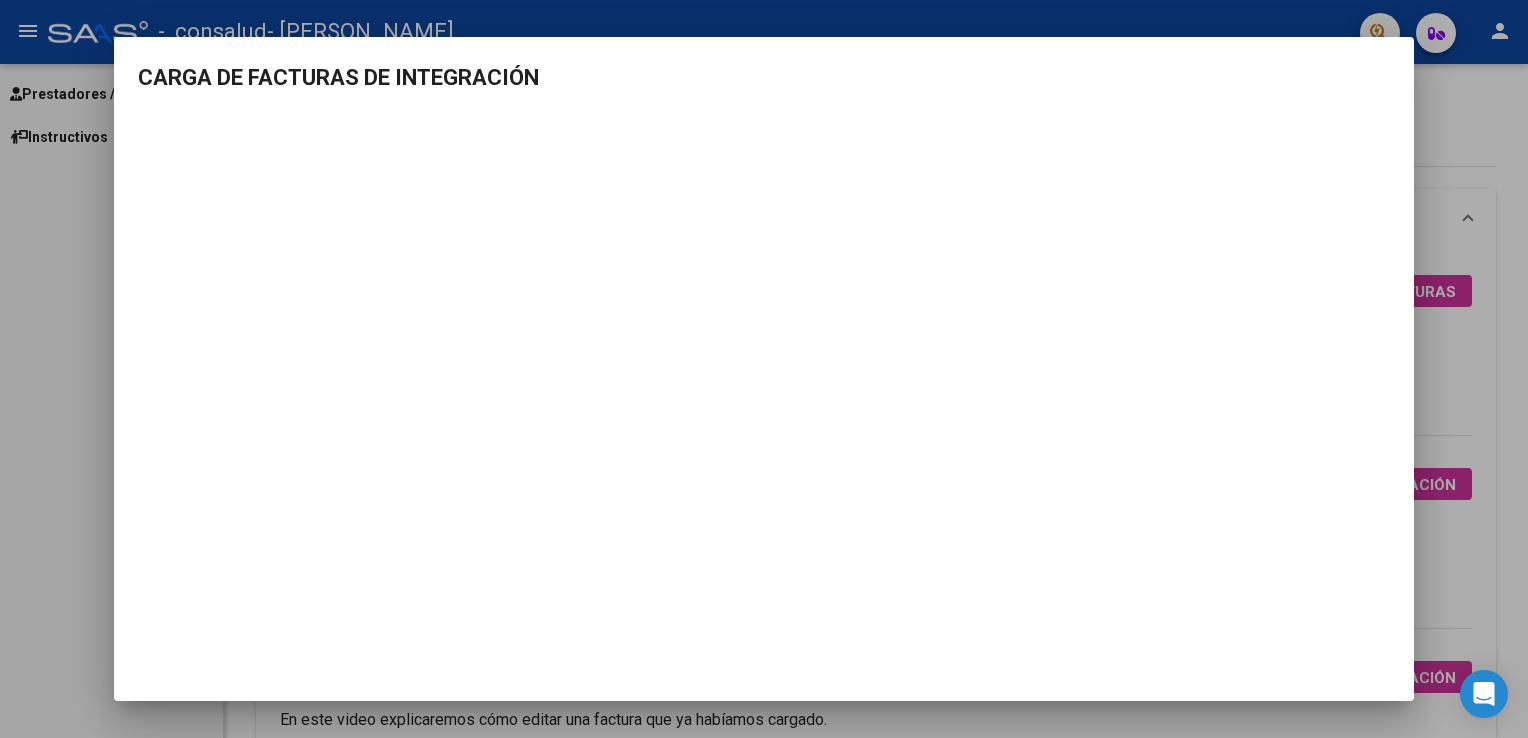 click at bounding box center (764, 369) 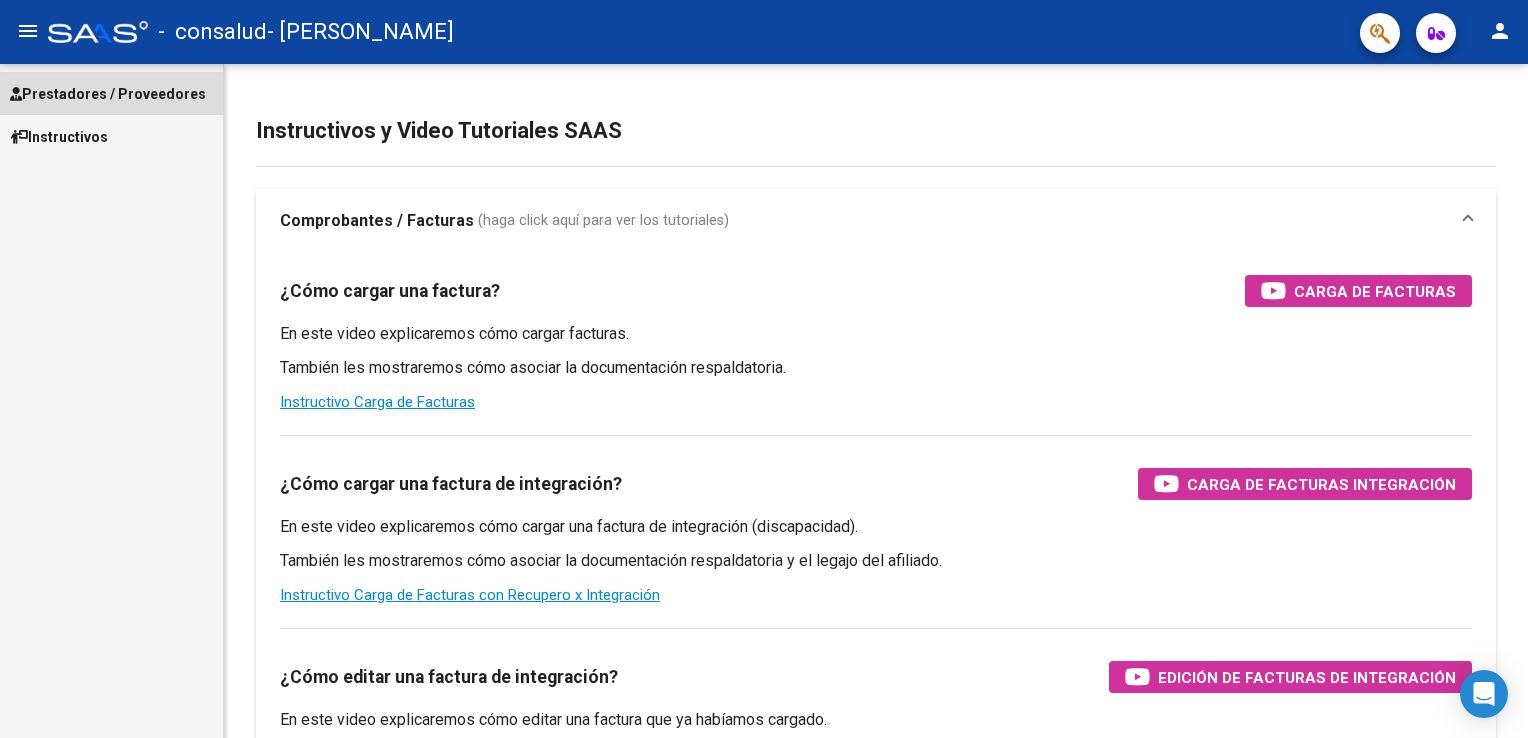 click on "Prestadores / Proveedores" at bounding box center [108, 94] 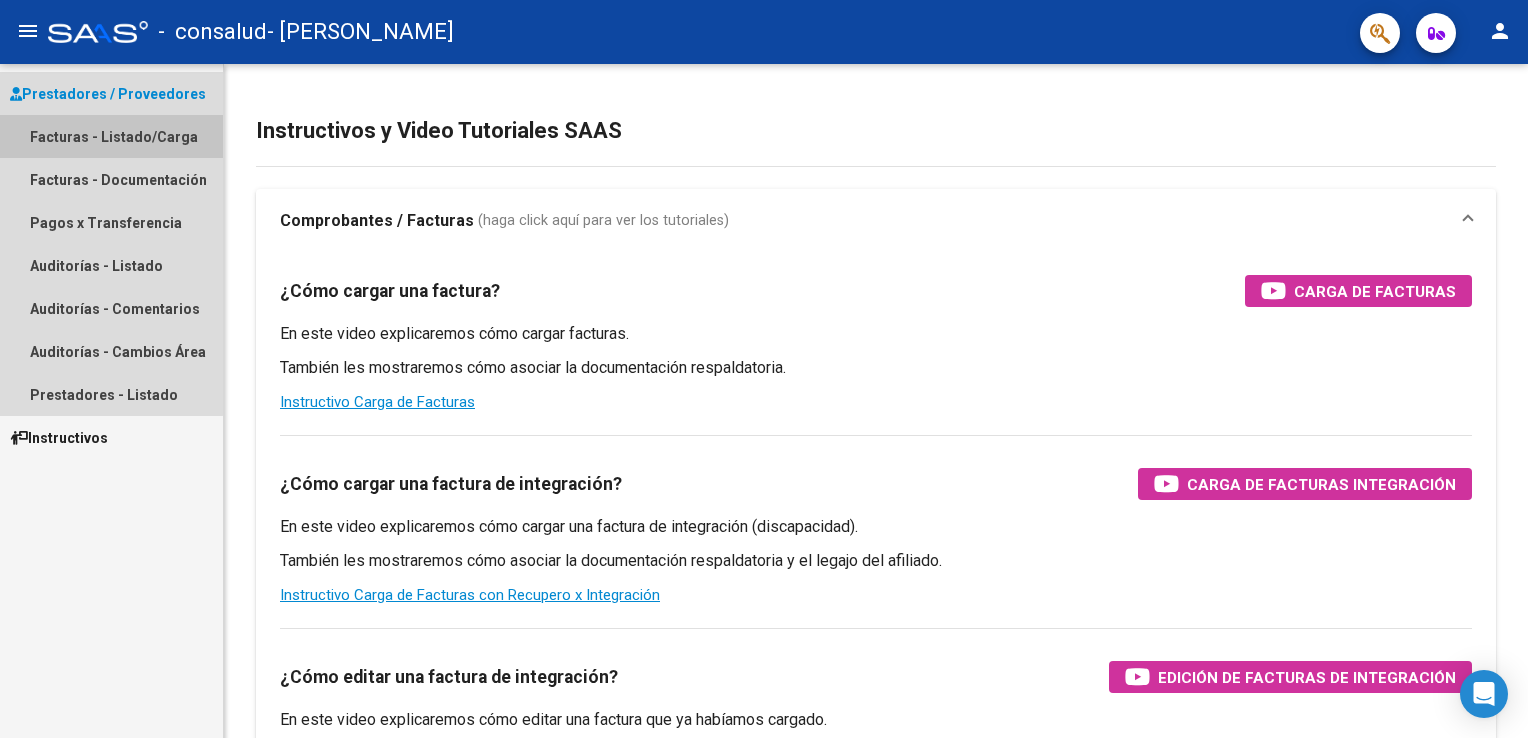click on "Facturas - Listado/Carga" at bounding box center (111, 136) 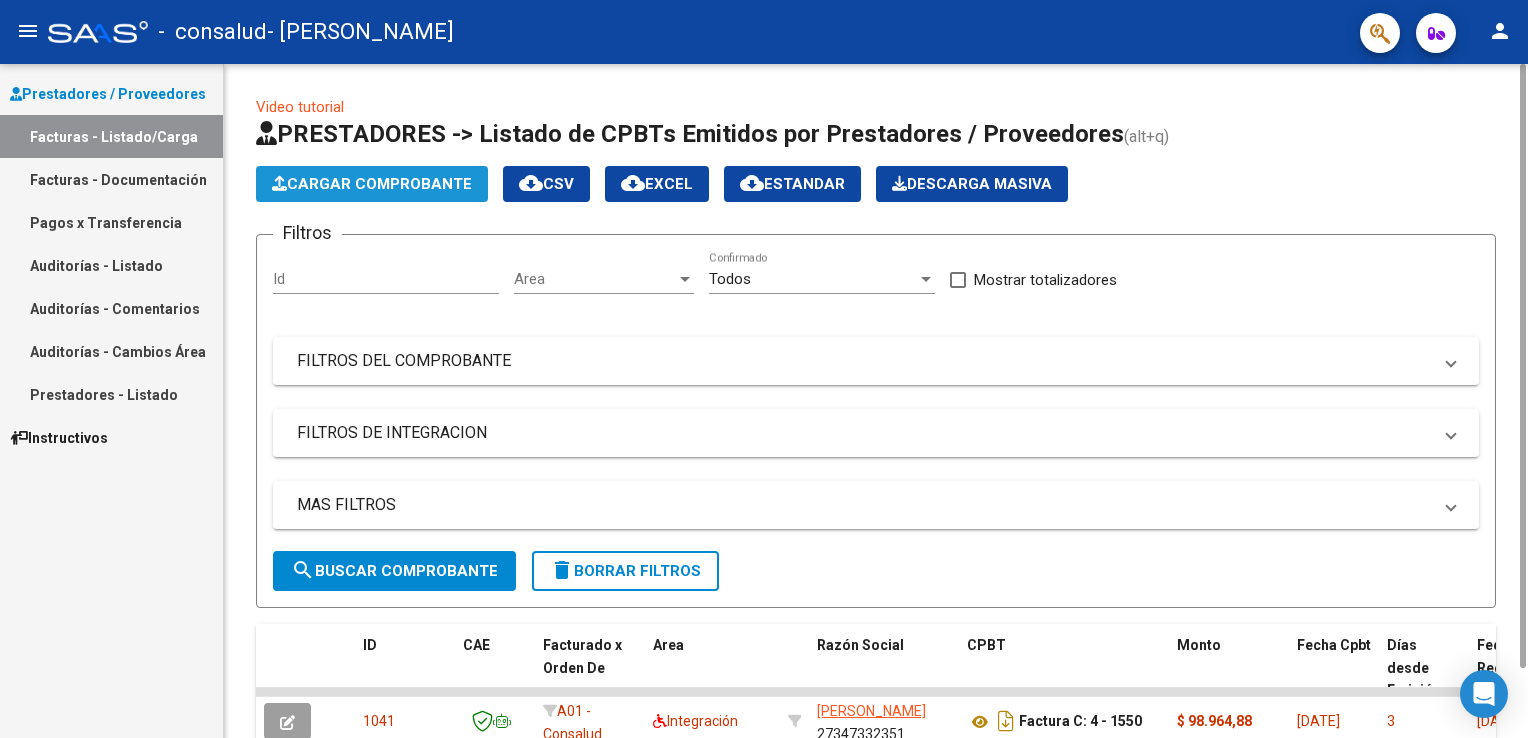 click on "Cargar Comprobante" 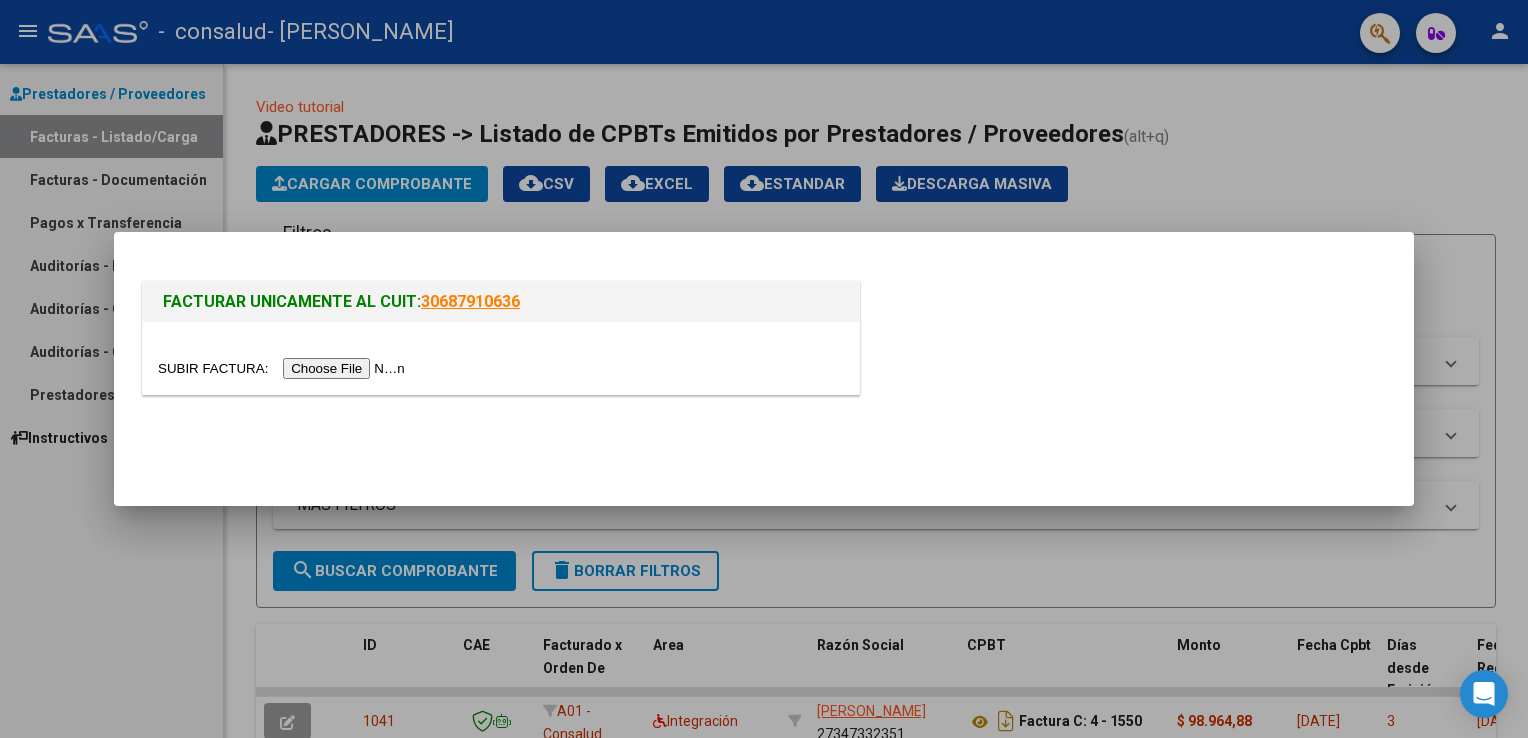 click at bounding box center [284, 368] 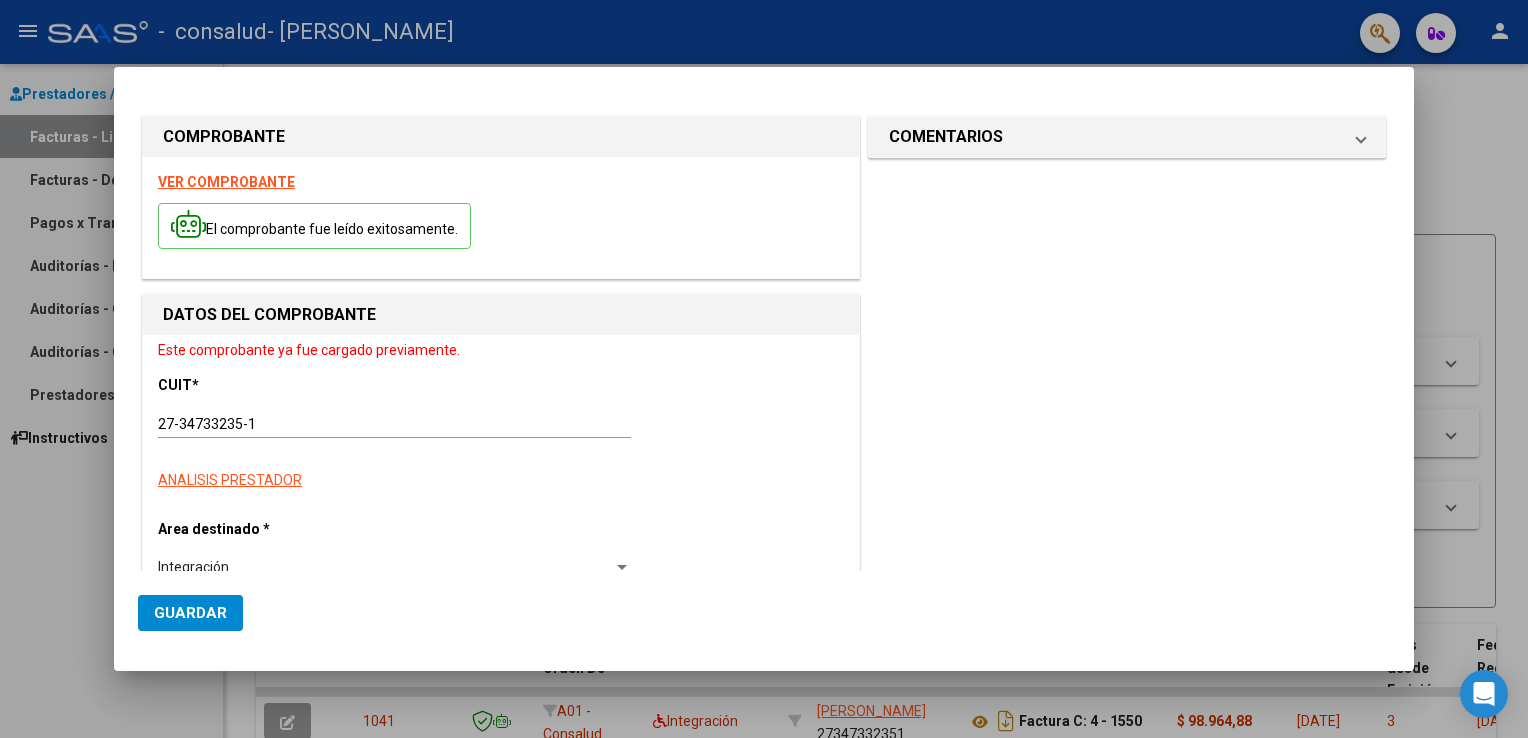click at bounding box center (764, 369) 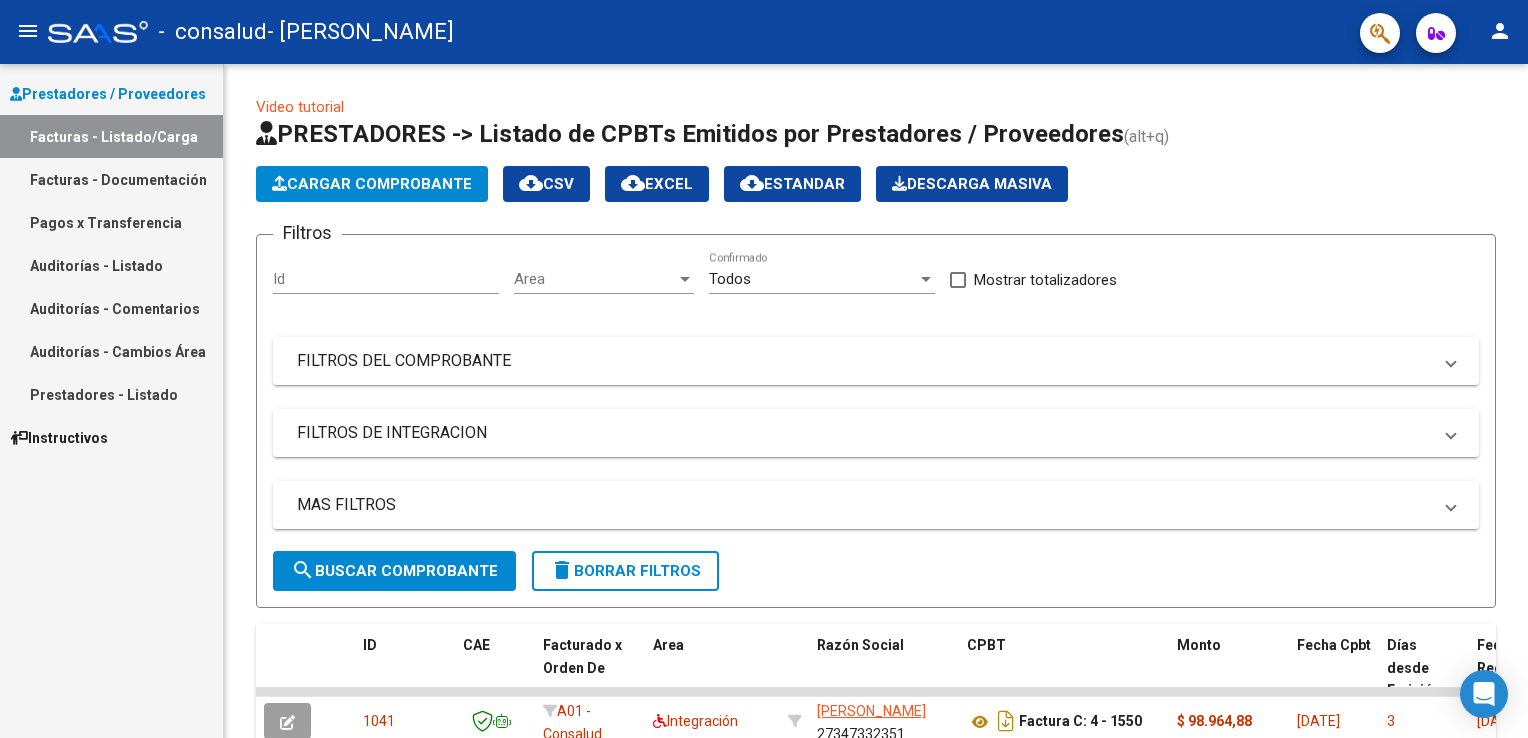click on "Facturas - Listado/Carga" at bounding box center (111, 136) 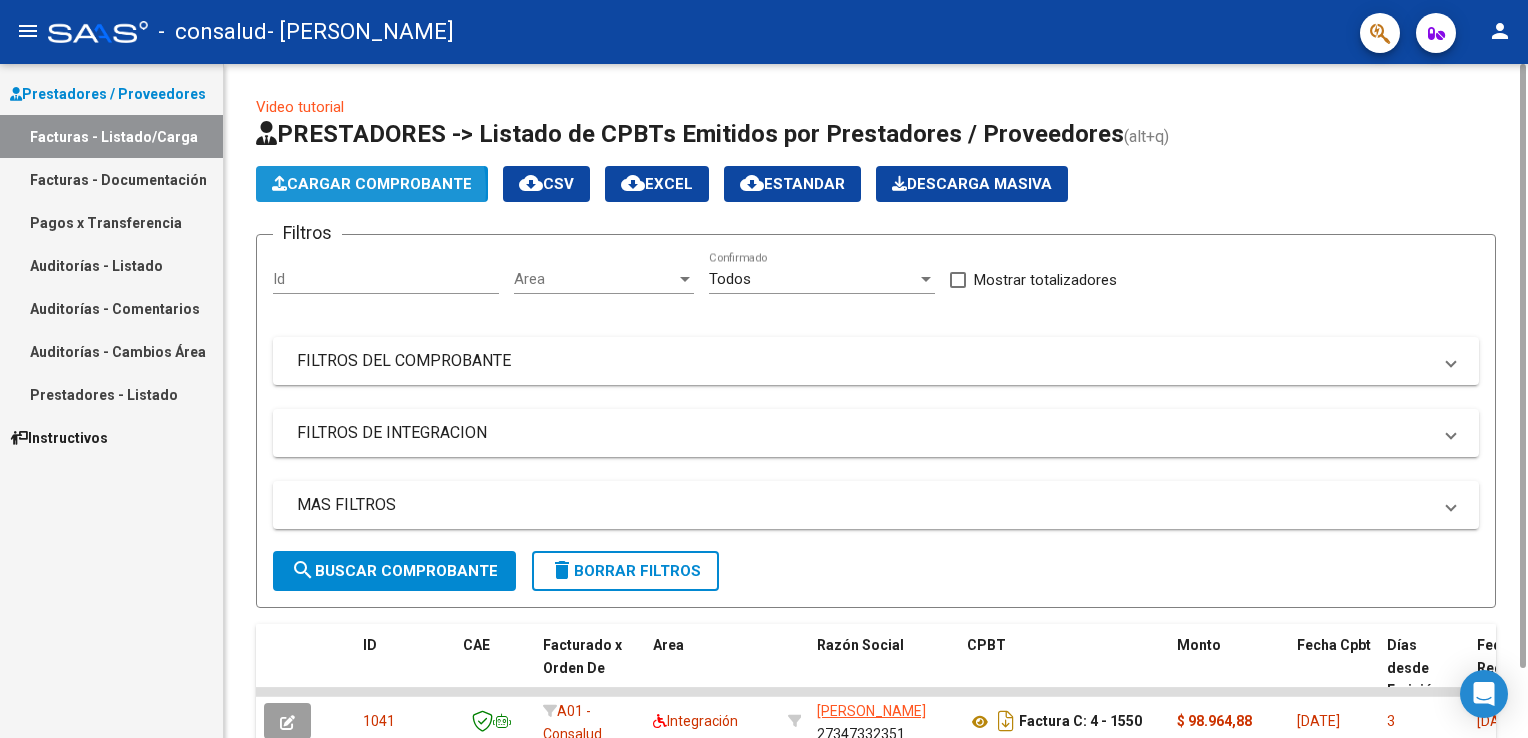 click on "Cargar Comprobante" 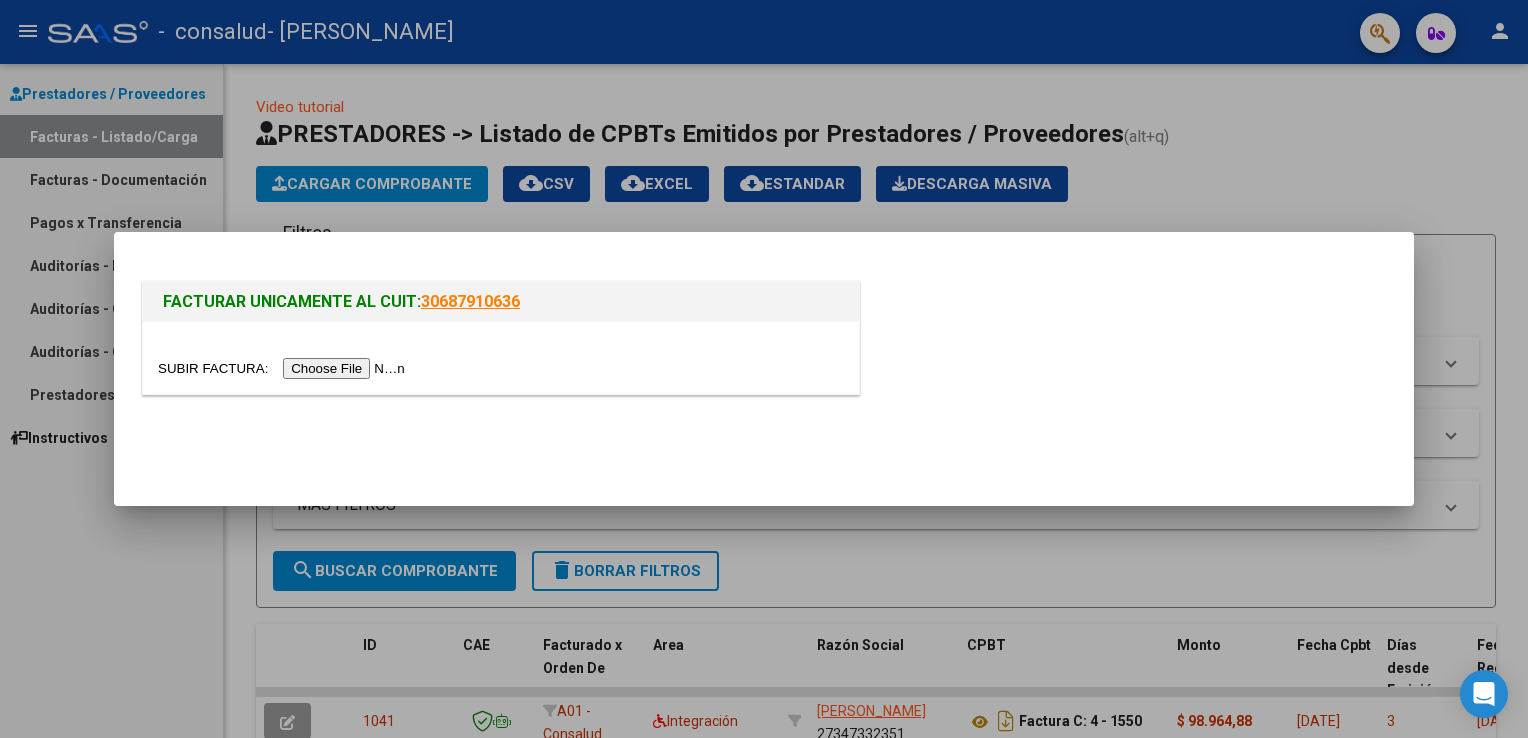 click at bounding box center (284, 368) 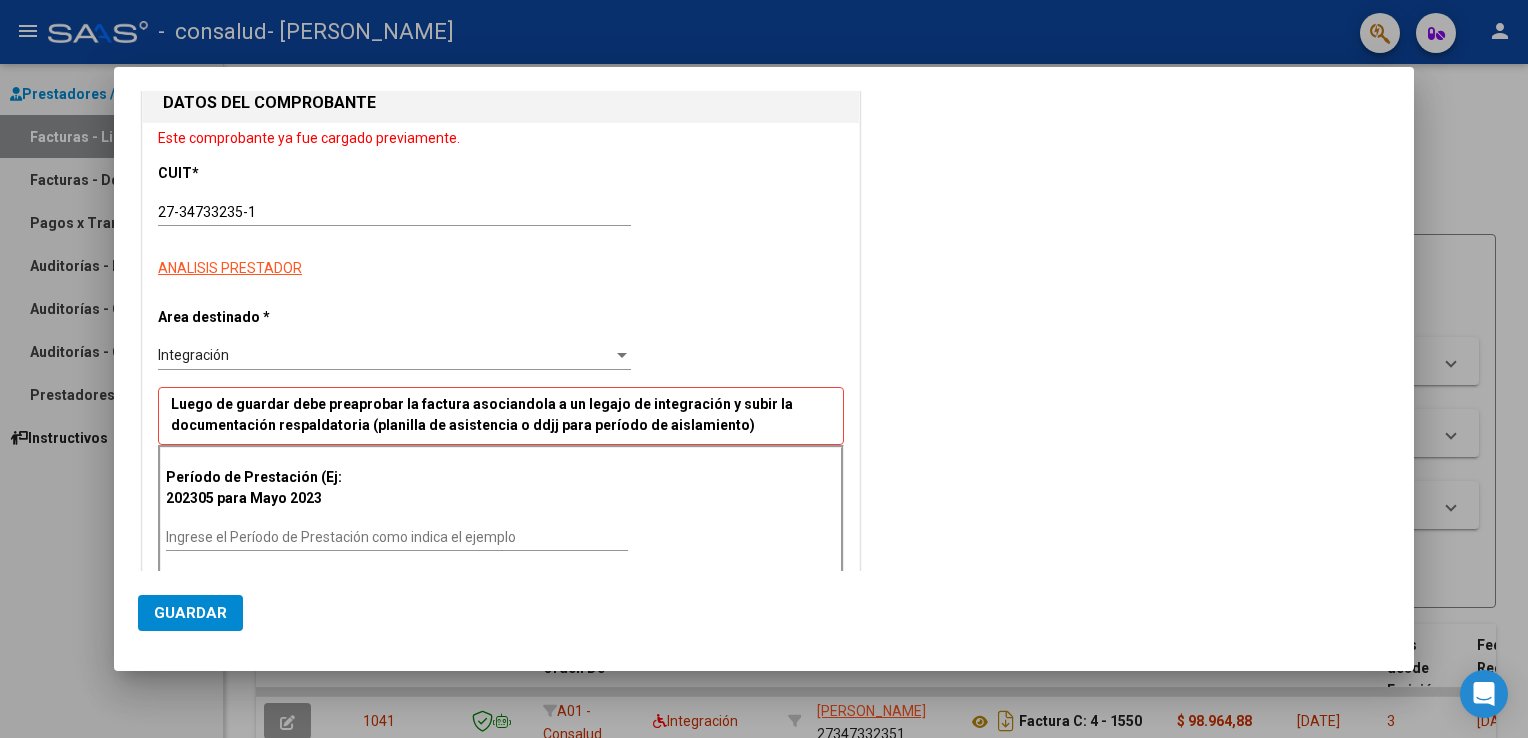 scroll, scrollTop: 215, scrollLeft: 0, axis: vertical 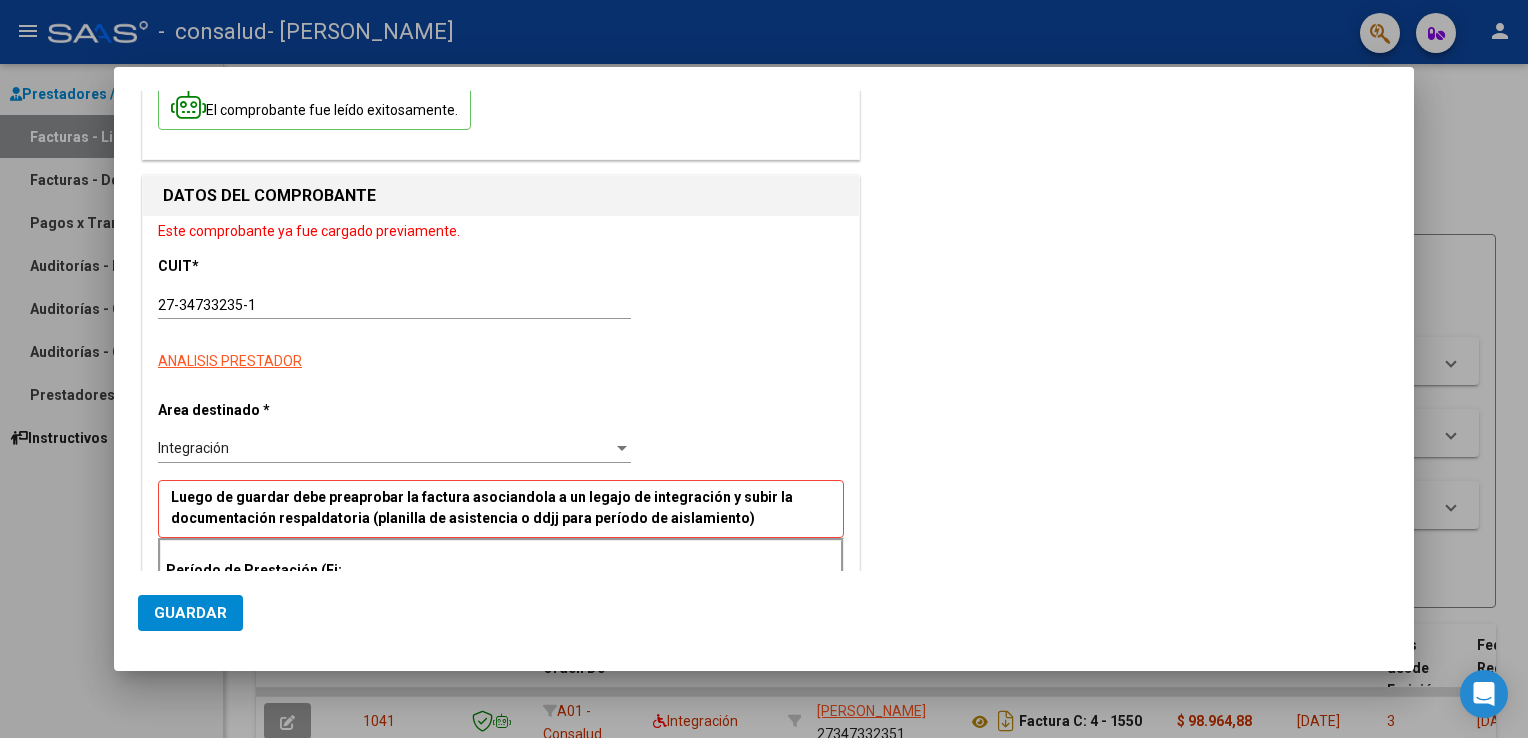 click at bounding box center [764, 369] 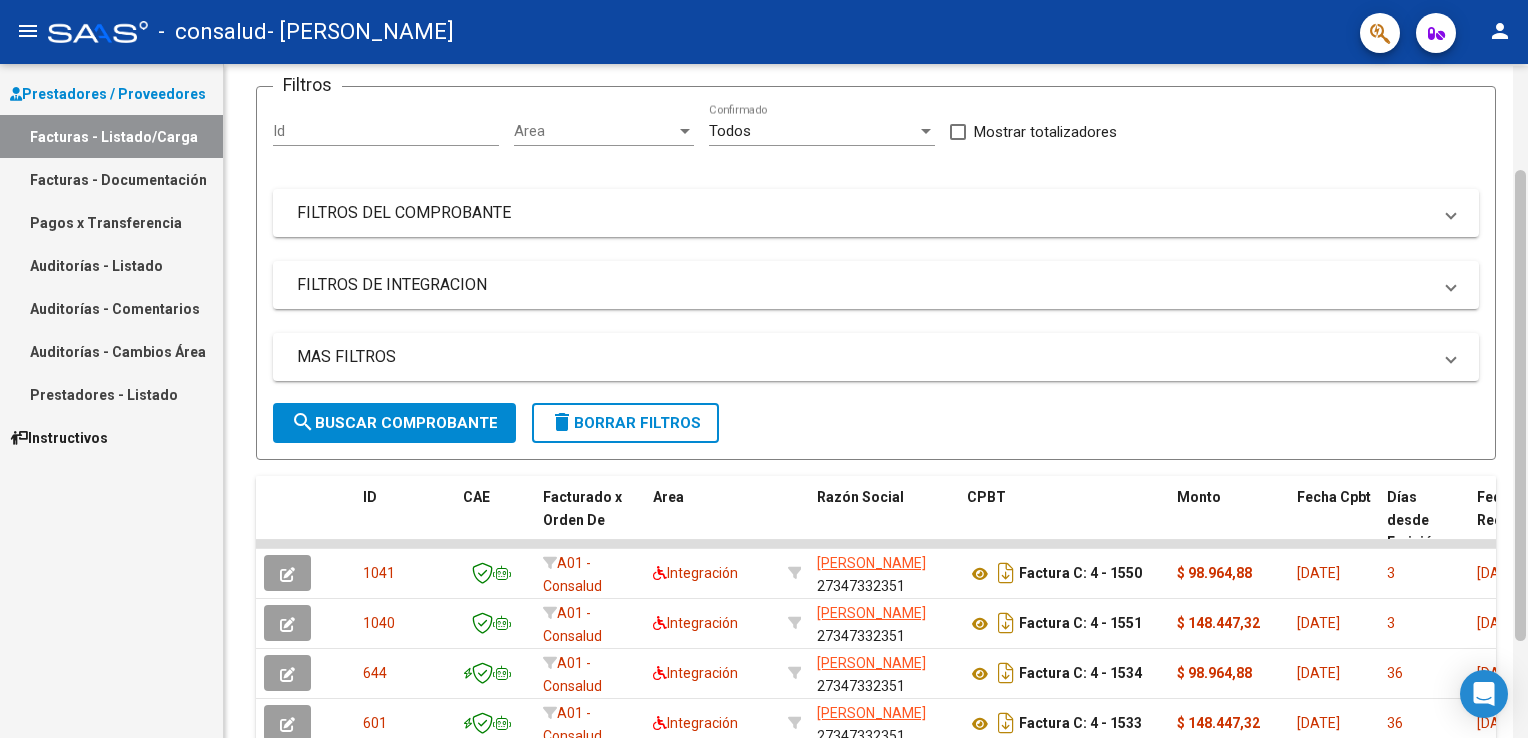 scroll, scrollTop: 150, scrollLeft: 0, axis: vertical 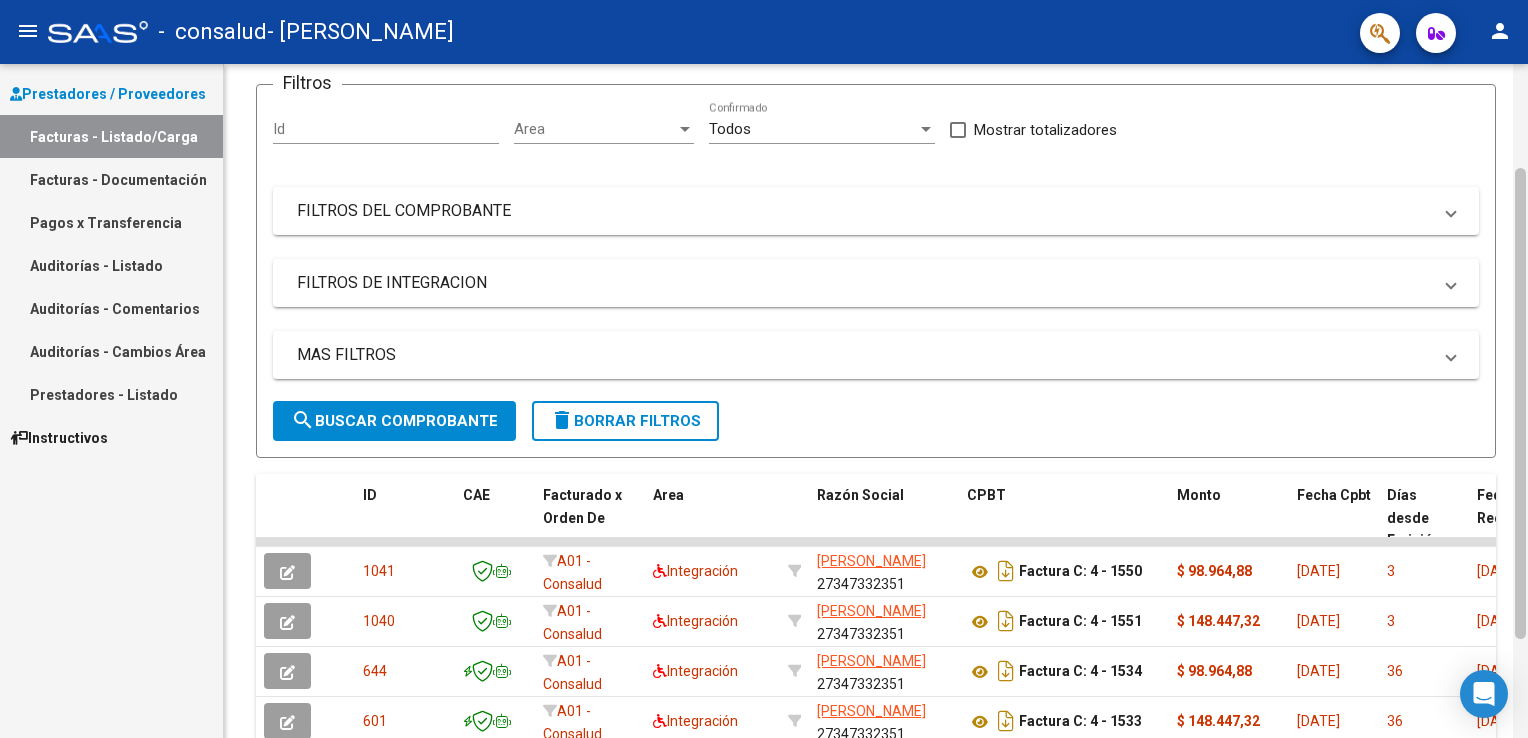 drag, startPoint x: 1517, startPoint y: 237, endPoint x: 1514, endPoint y: 372, distance: 135.03333 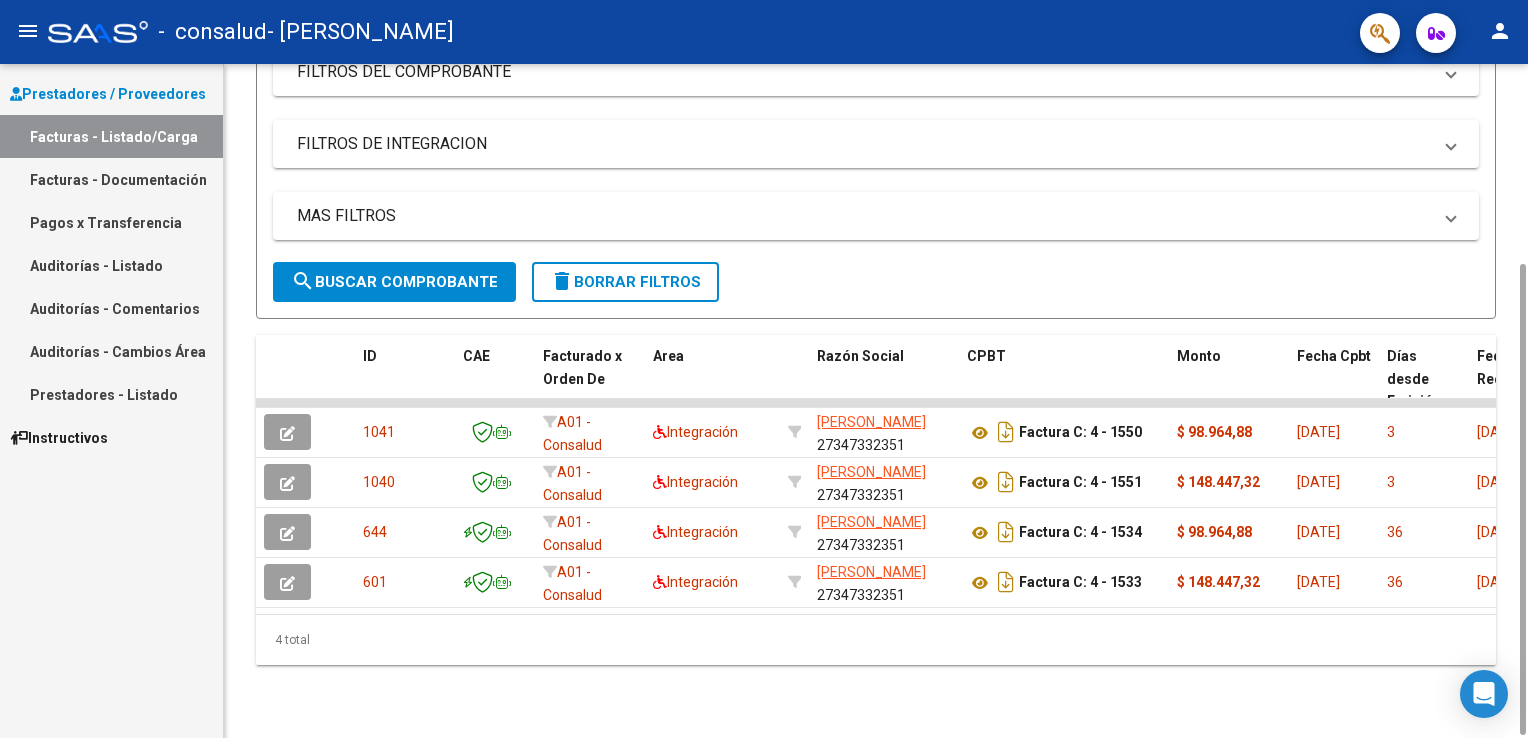 scroll, scrollTop: 292, scrollLeft: 0, axis: vertical 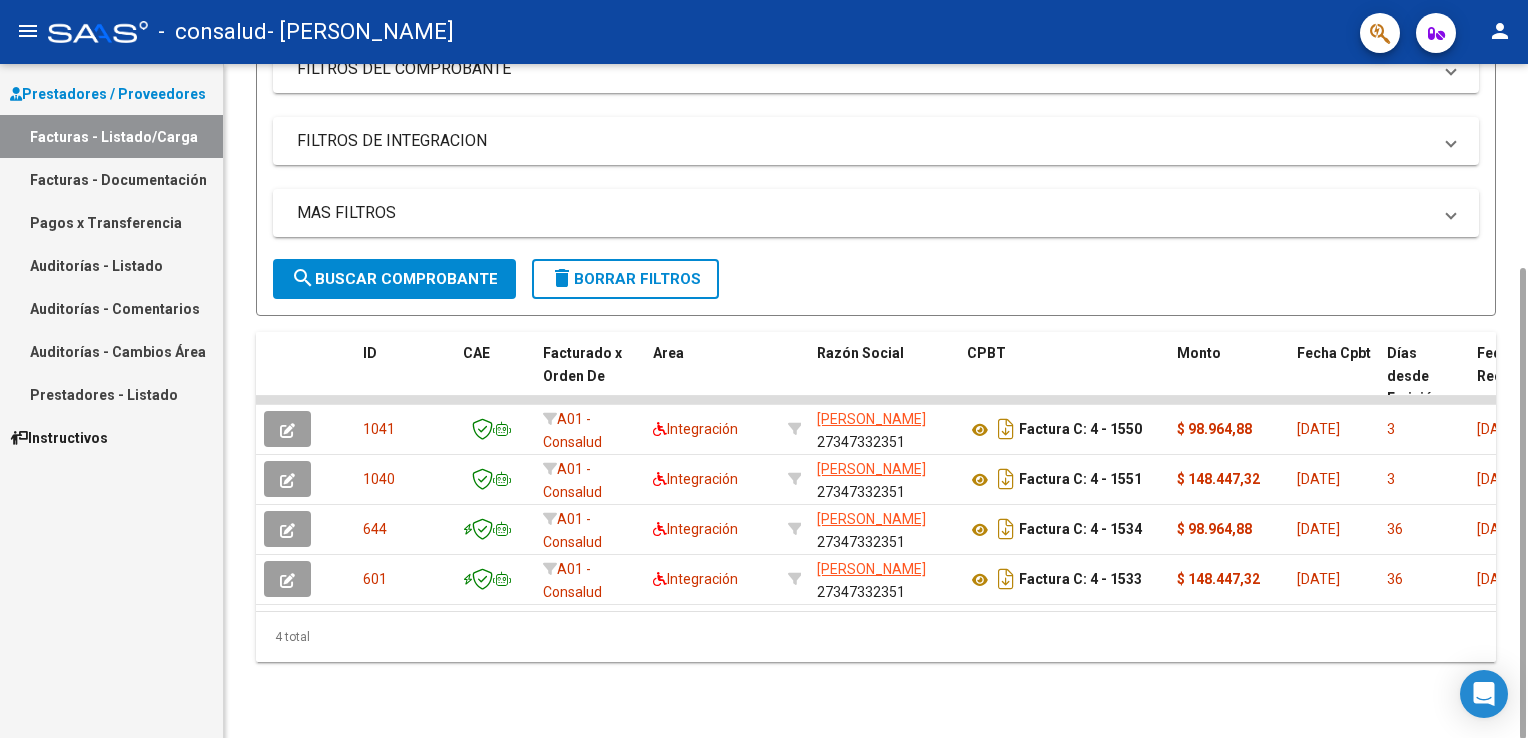drag, startPoint x: 1524, startPoint y: 334, endPoint x: 1531, endPoint y: 445, distance: 111.220505 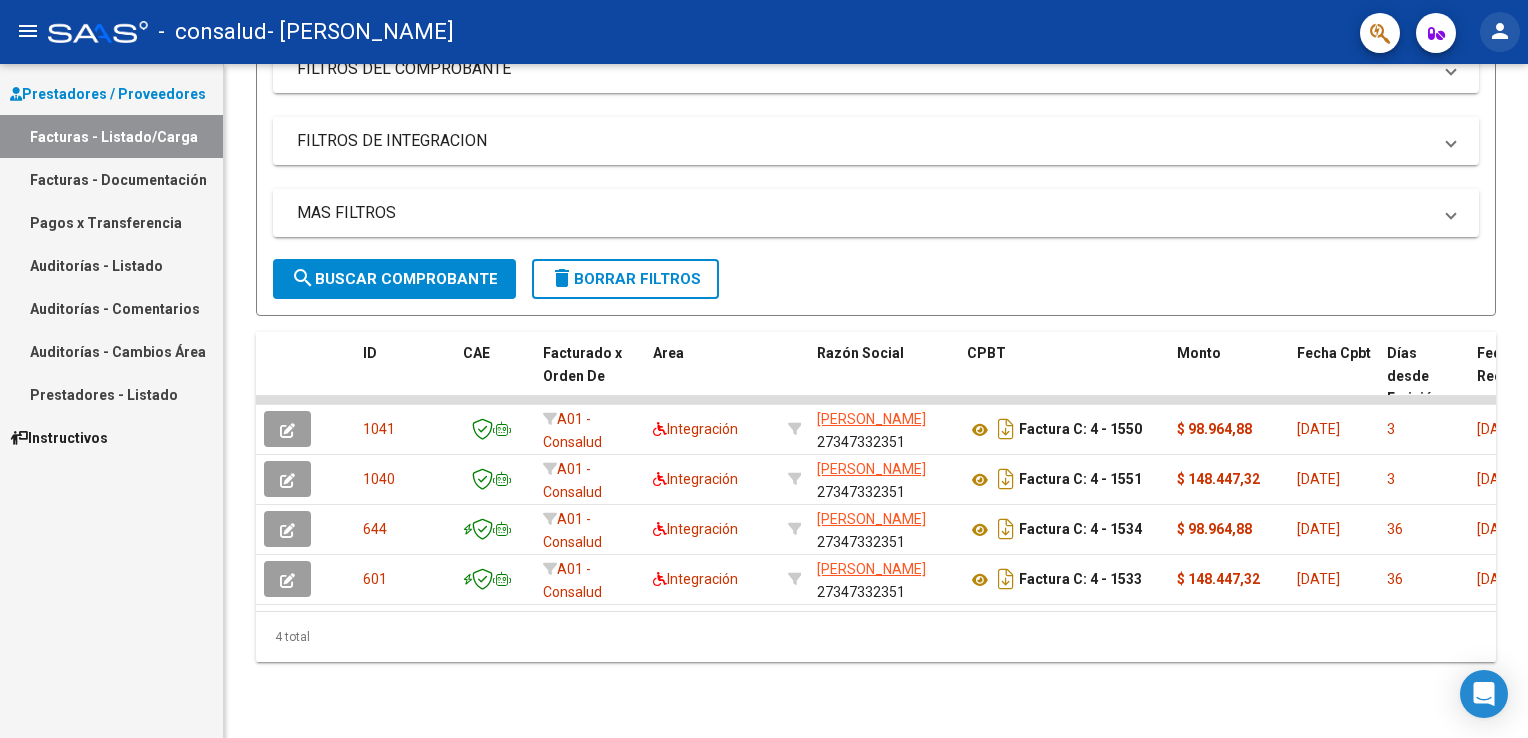 click on "person" 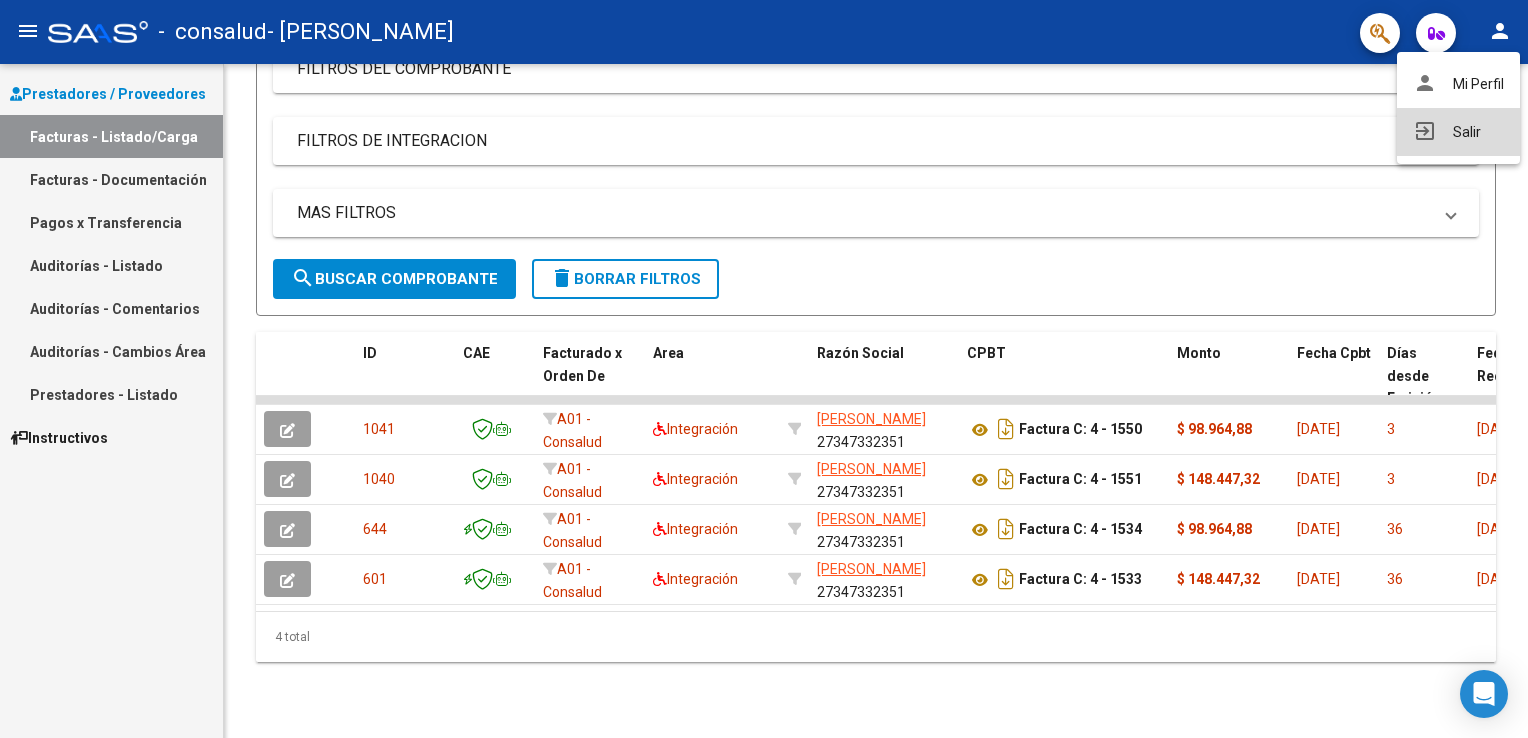 click on "exit_to_app  Salir" at bounding box center (1458, 132) 